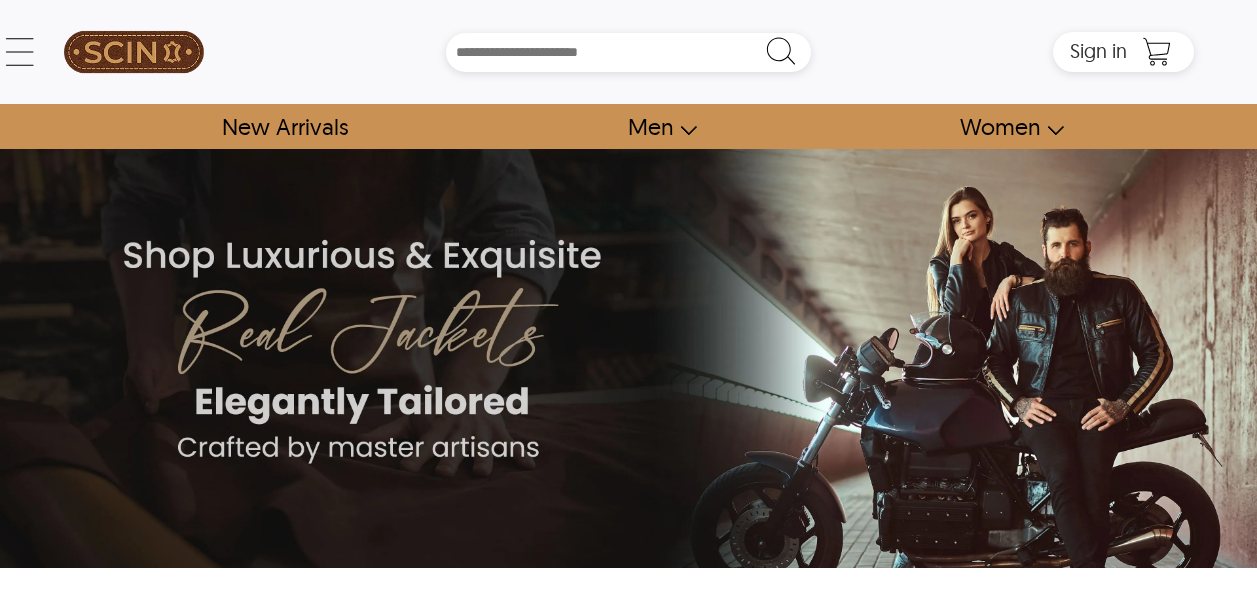 scroll, scrollTop: 128, scrollLeft: 0, axis: vertical 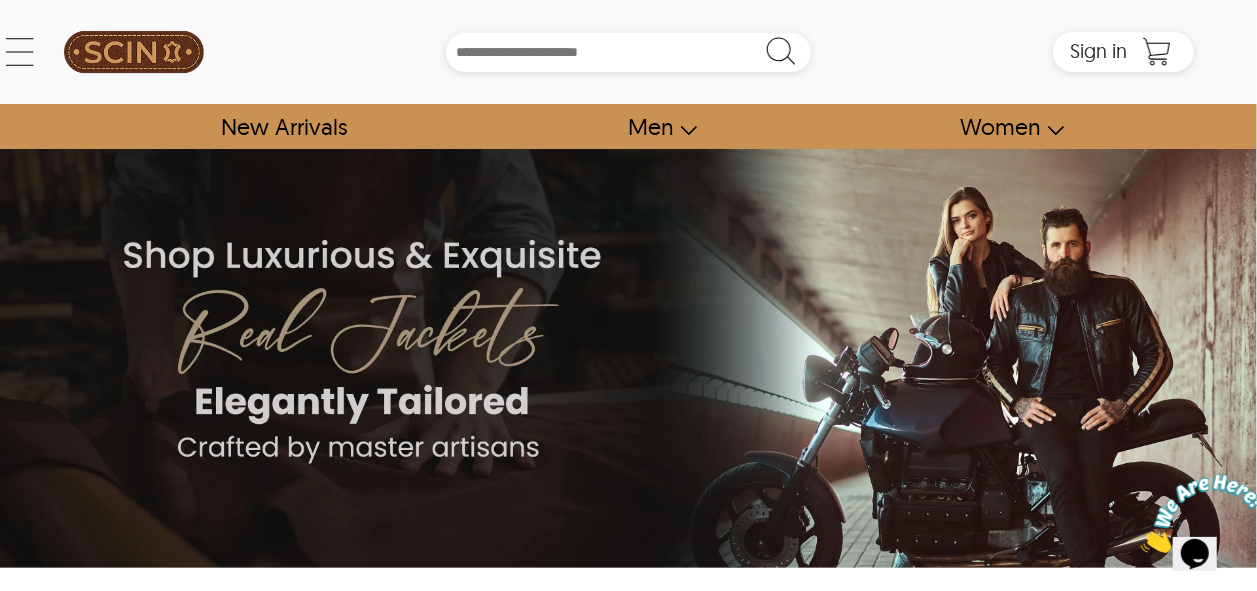 click at bounding box center [1140, 546] 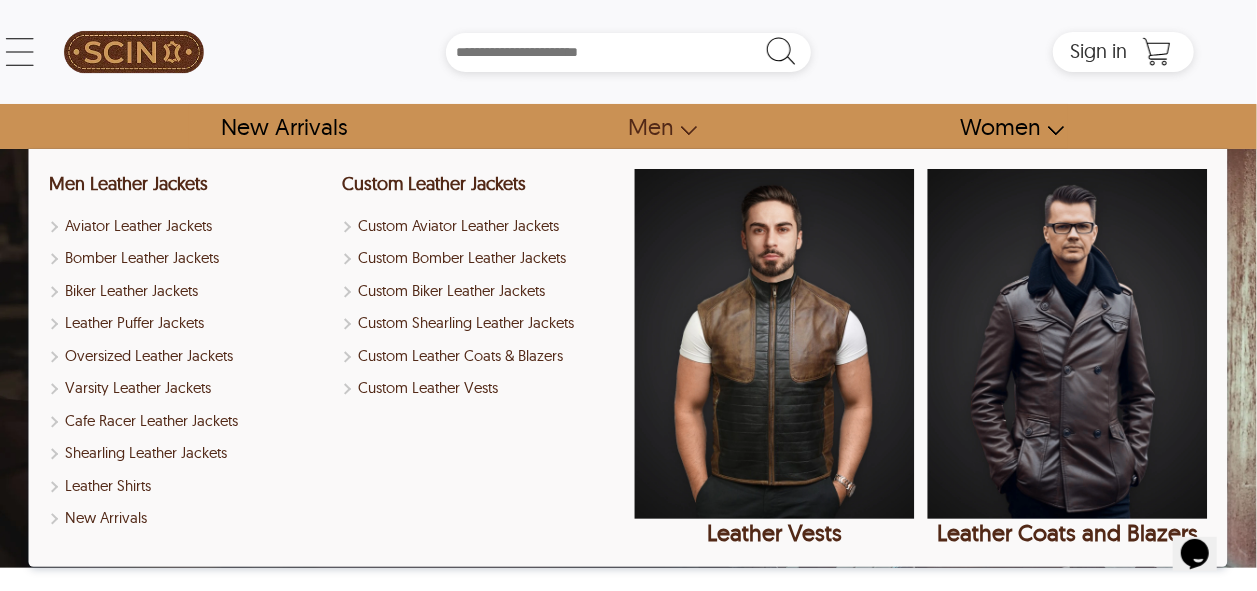 click on "Men" at bounding box center [653, 126] 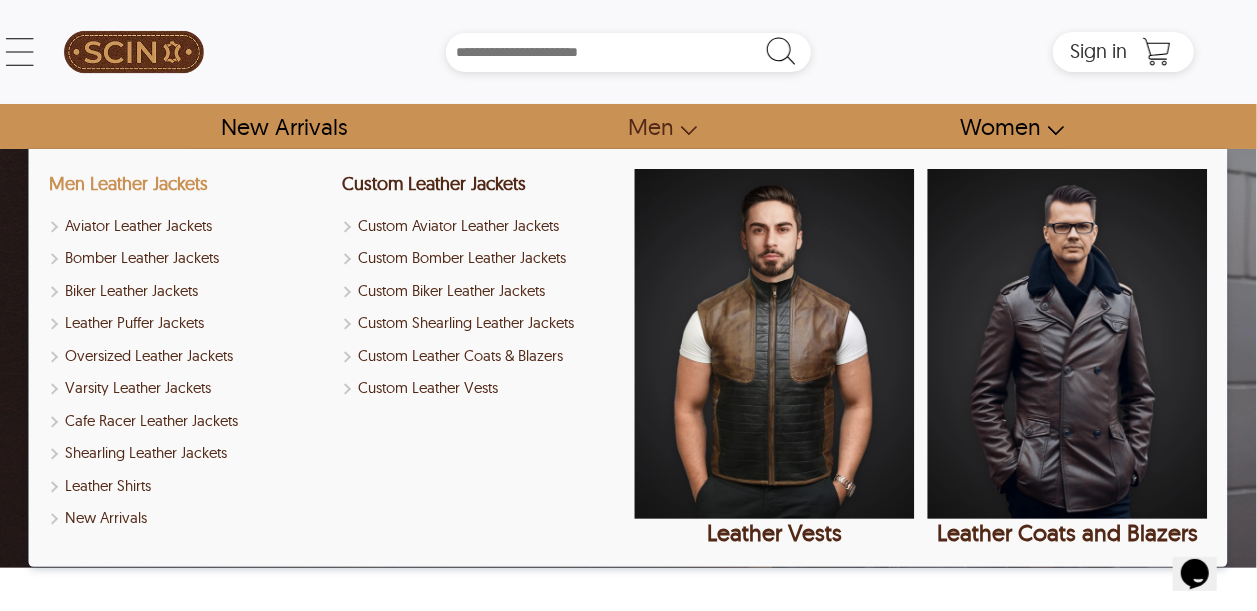 click on "Men Leather Jackets" at bounding box center (128, 183) 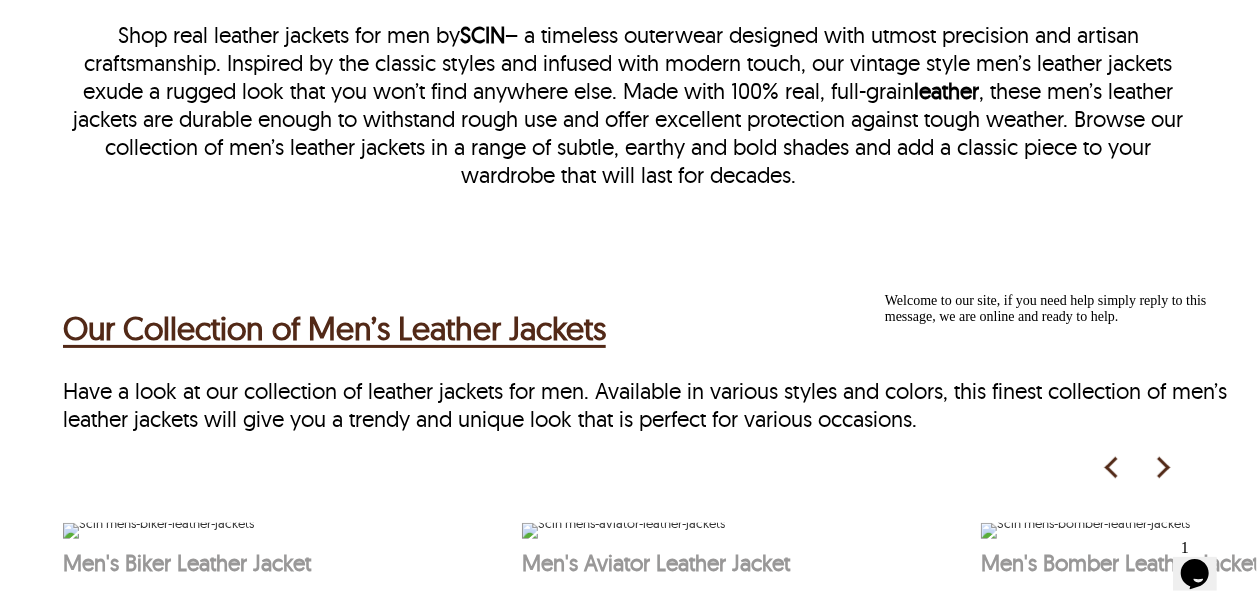 scroll, scrollTop: 729, scrollLeft: 0, axis: vertical 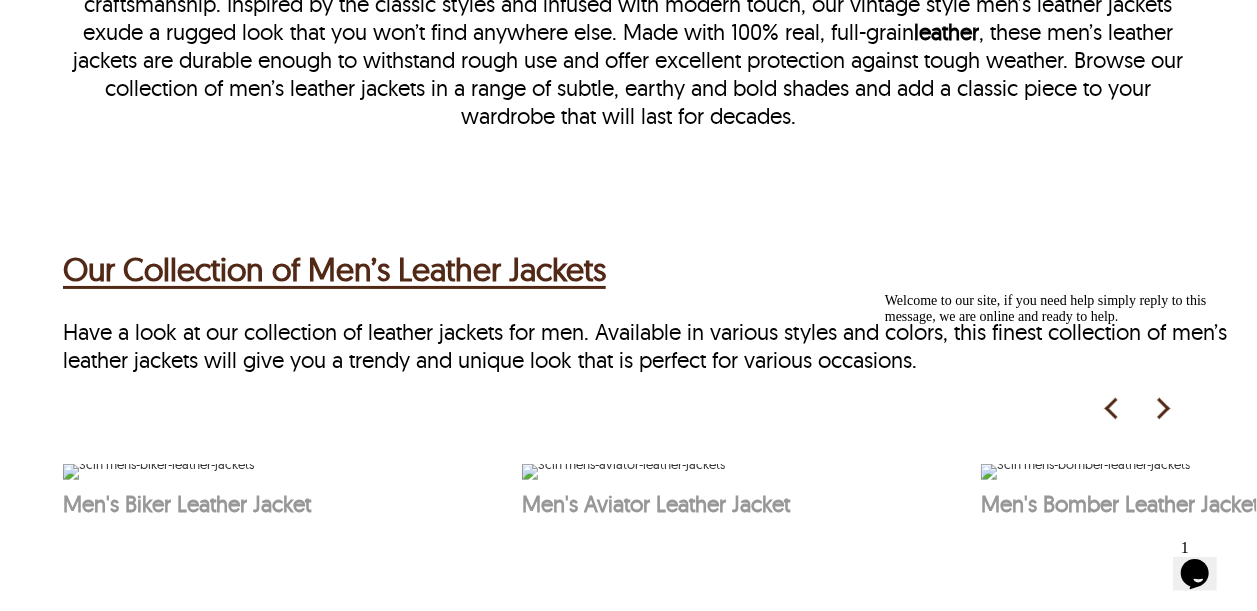 click at bounding box center (884, 292) 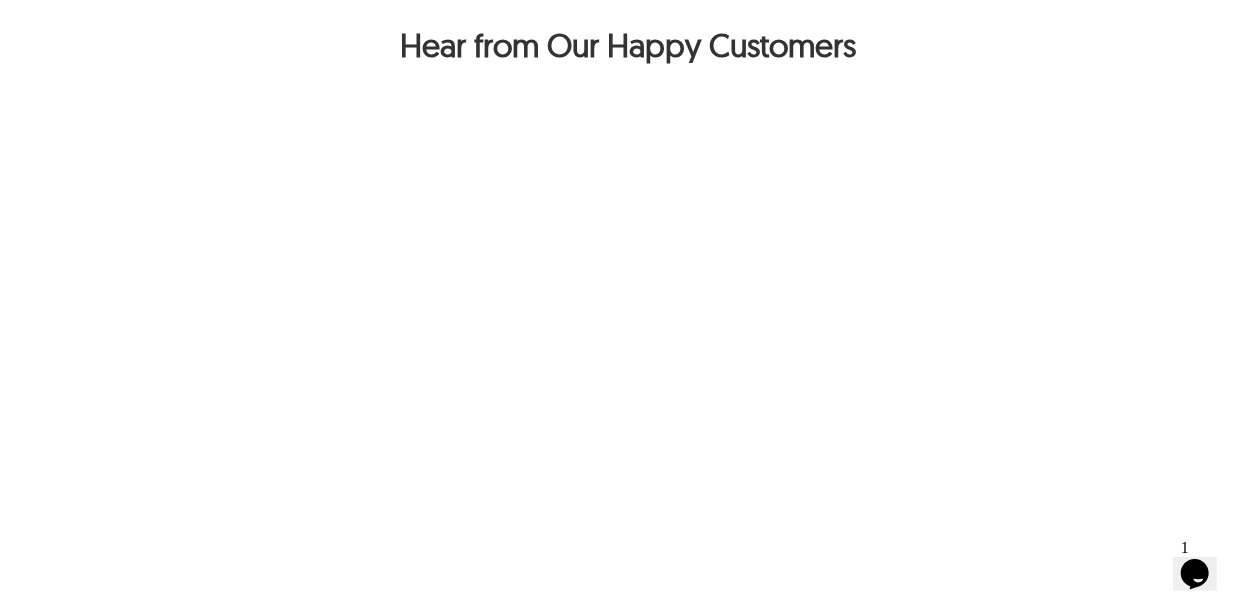 scroll, scrollTop: 1727, scrollLeft: 0, axis: vertical 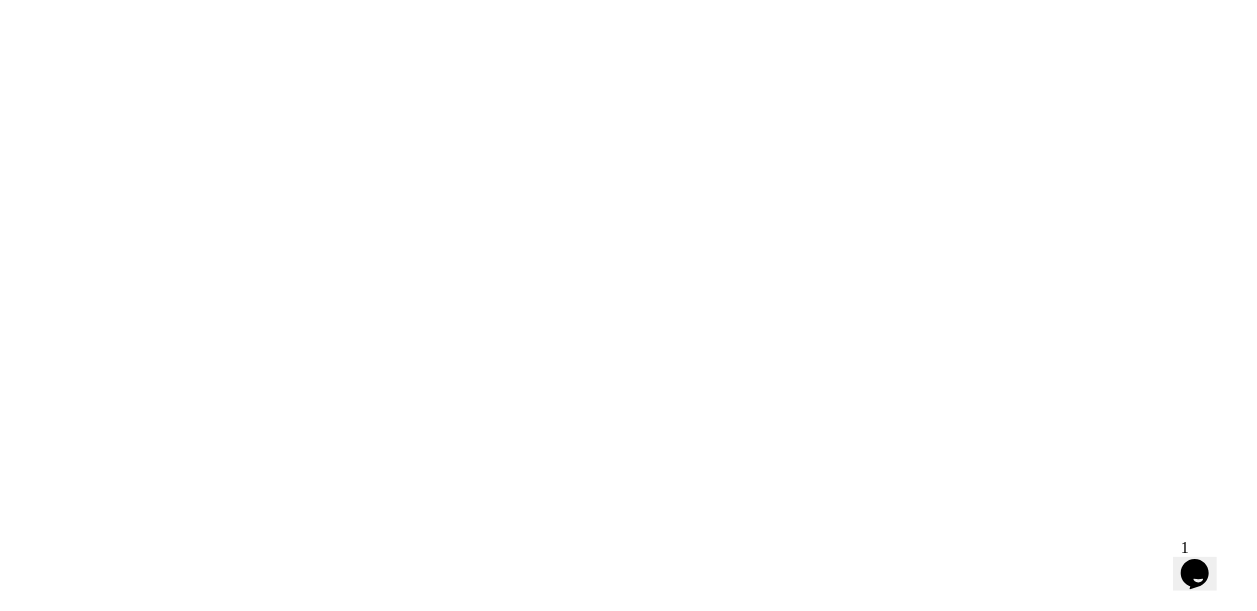 click on "View All Collection" at bounding box center (628, -203) 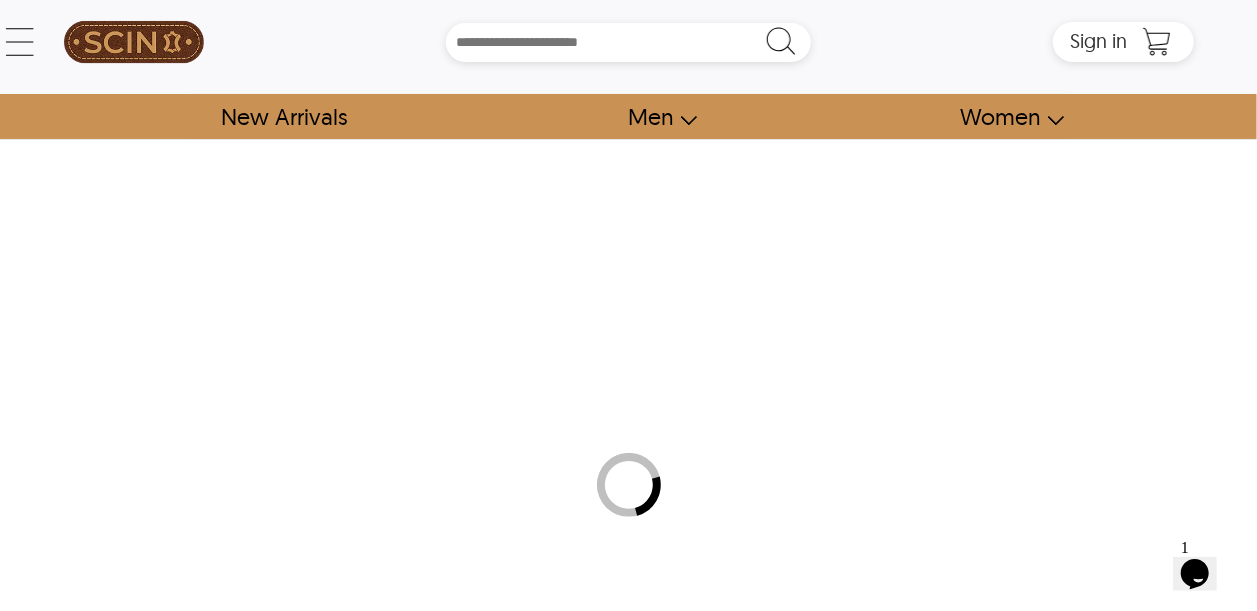 scroll, scrollTop: 0, scrollLeft: 0, axis: both 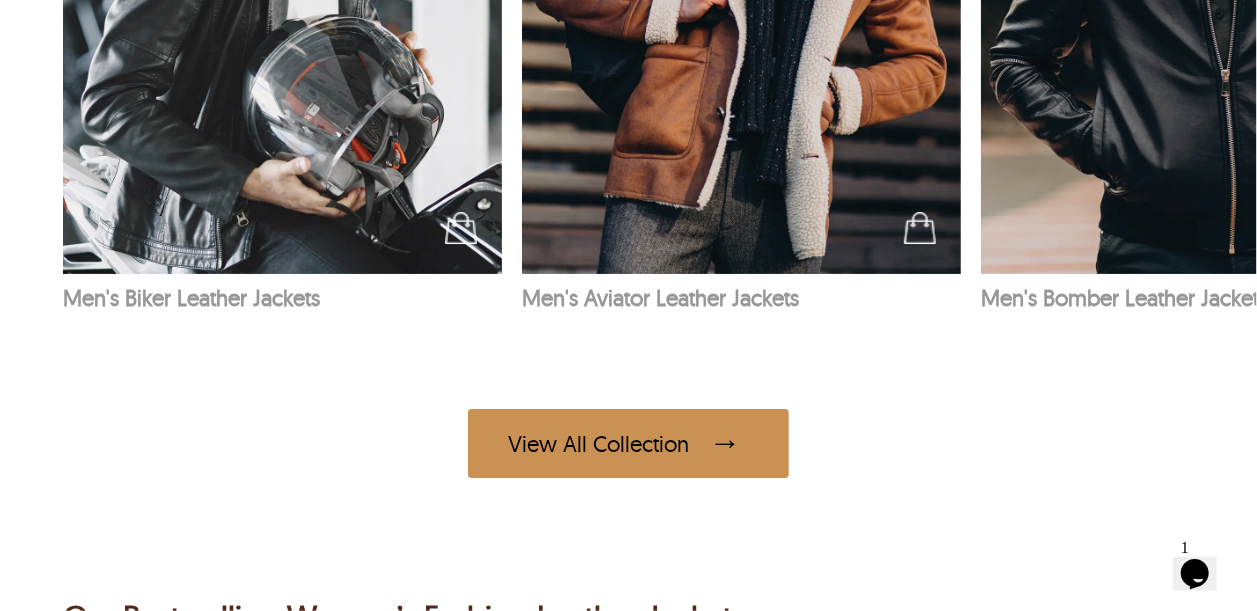 click at bounding box center [729, 443] 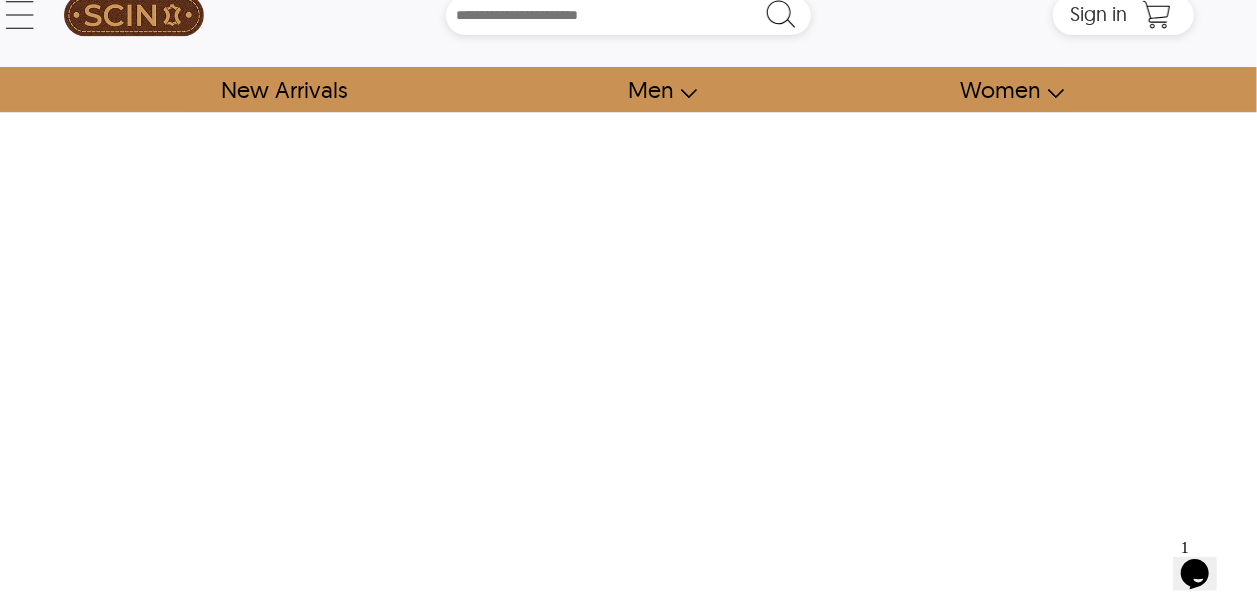 scroll, scrollTop: 0, scrollLeft: 0, axis: both 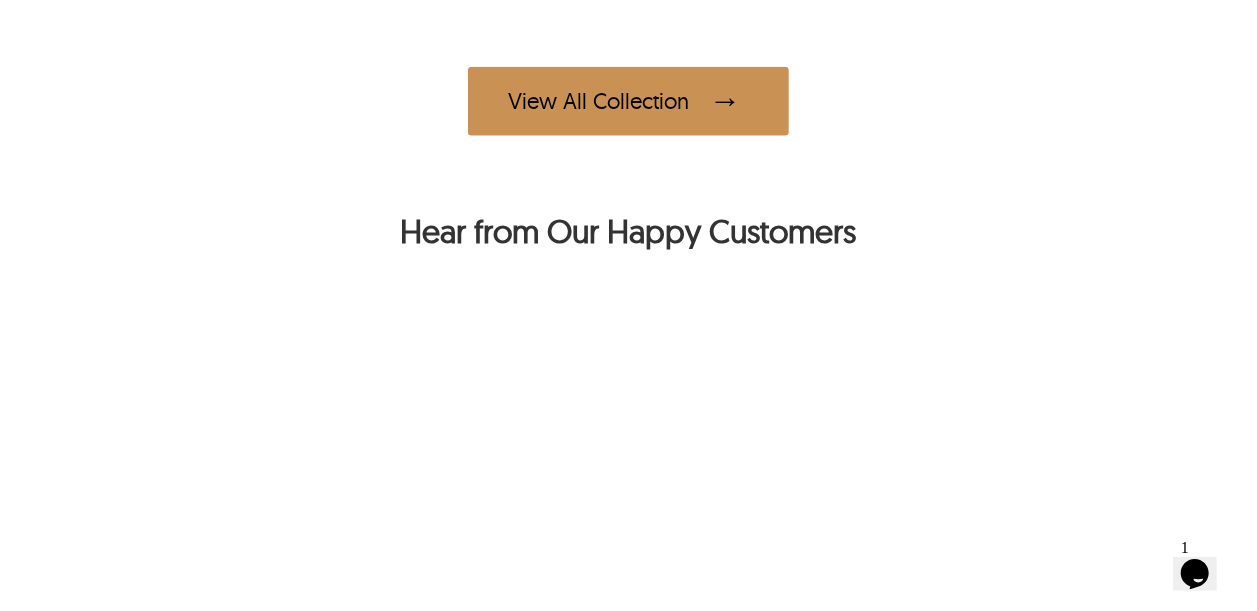 click at bounding box center [1085, -77] 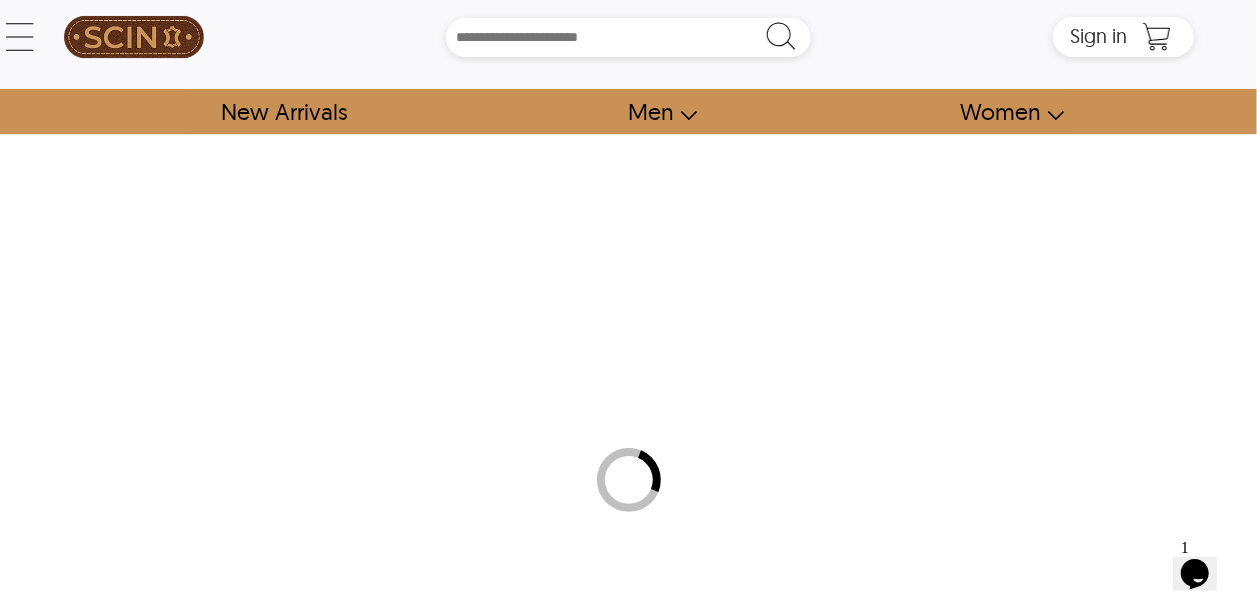 scroll, scrollTop: 0, scrollLeft: 0, axis: both 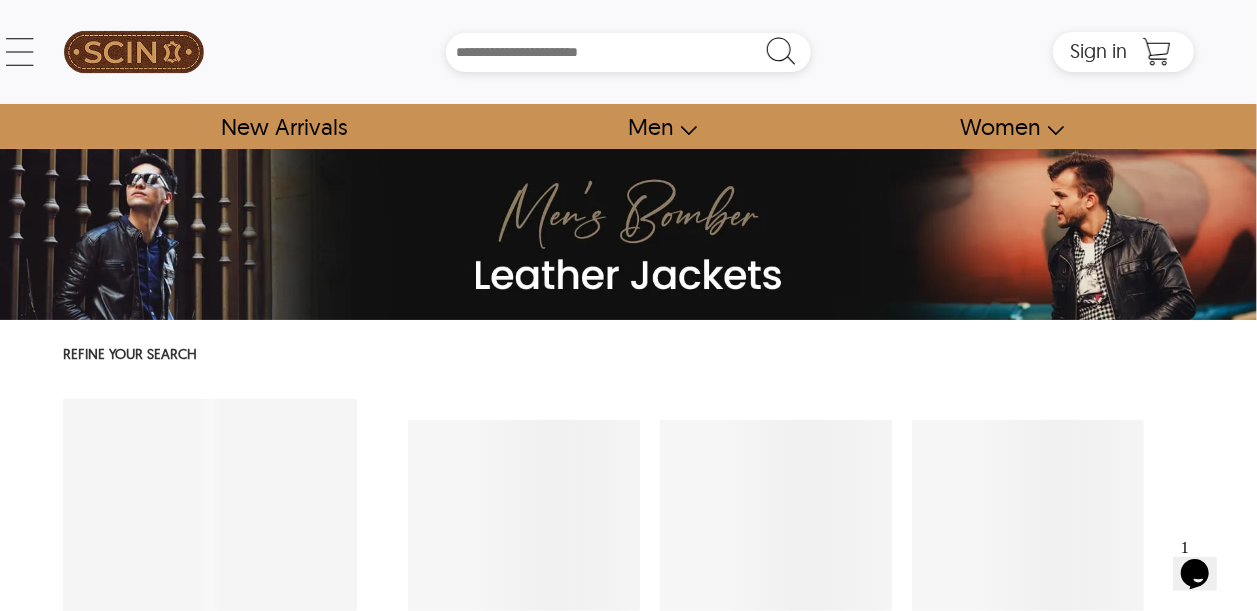 select on "********" 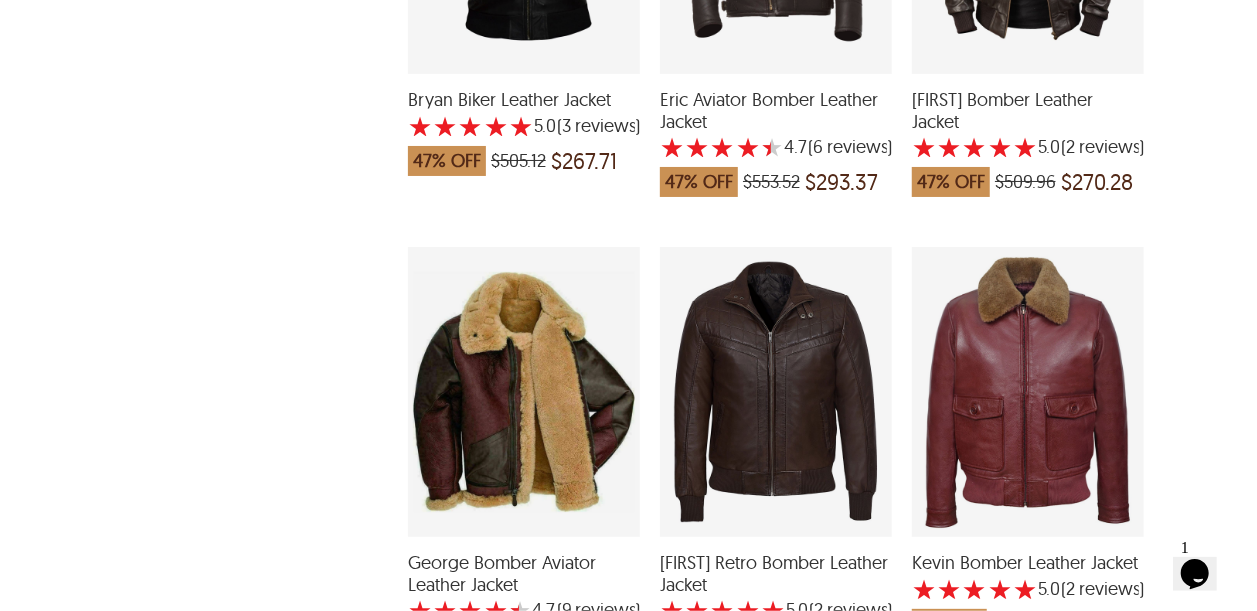 scroll, scrollTop: 813, scrollLeft: 0, axis: vertical 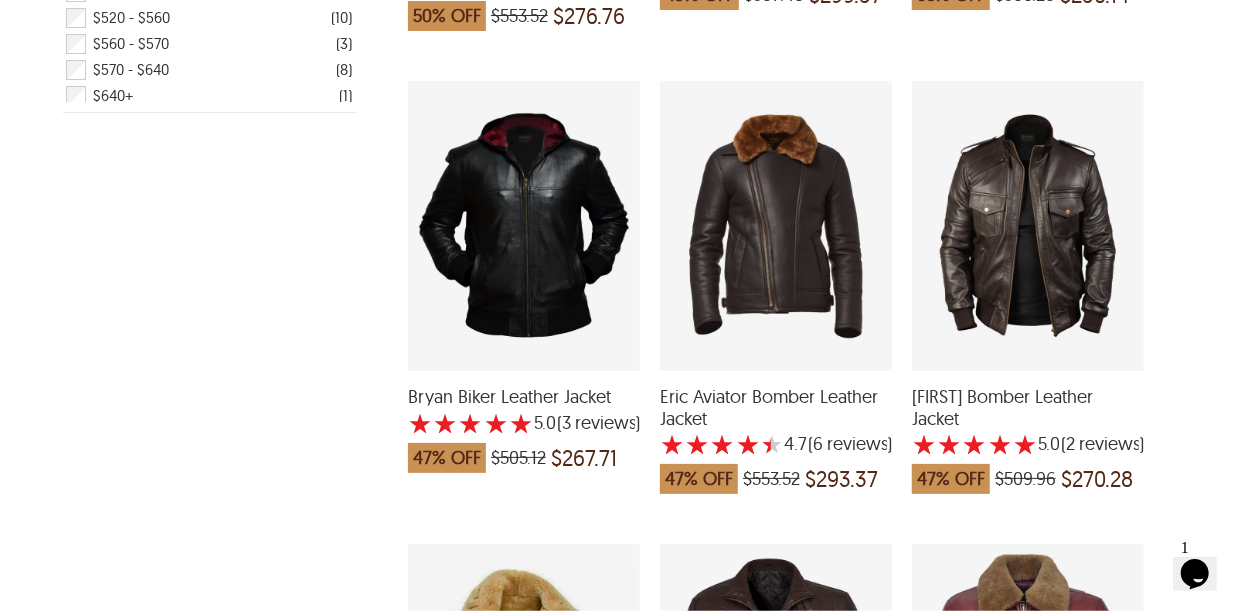 click at bounding box center [1028, 226] 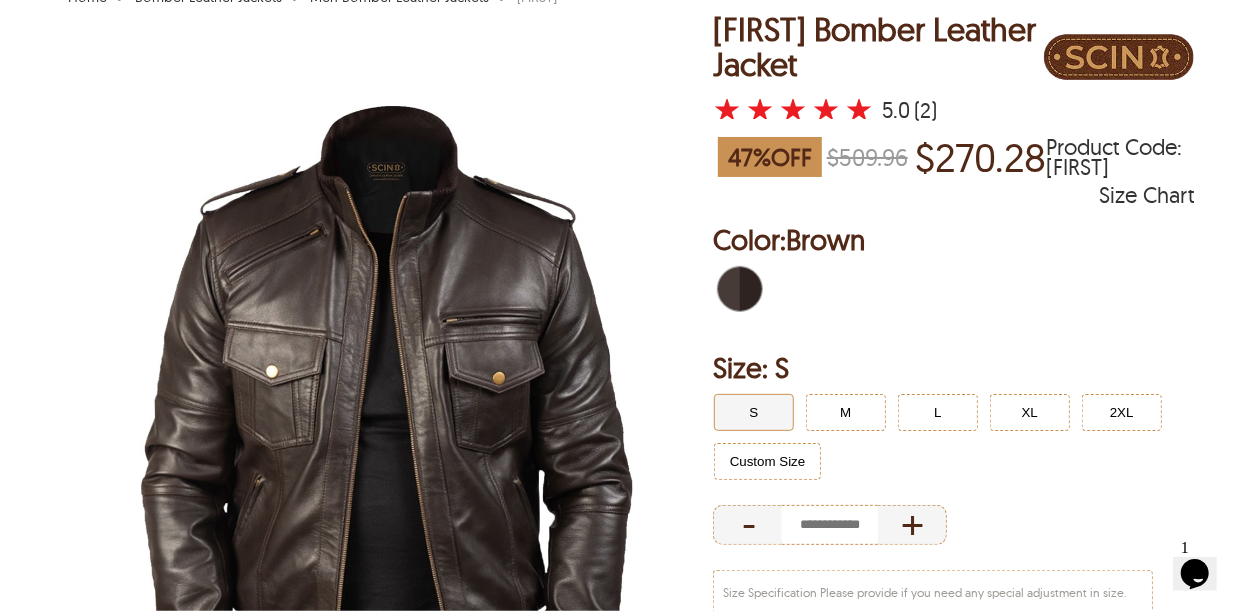 scroll, scrollTop: 200, scrollLeft: 0, axis: vertical 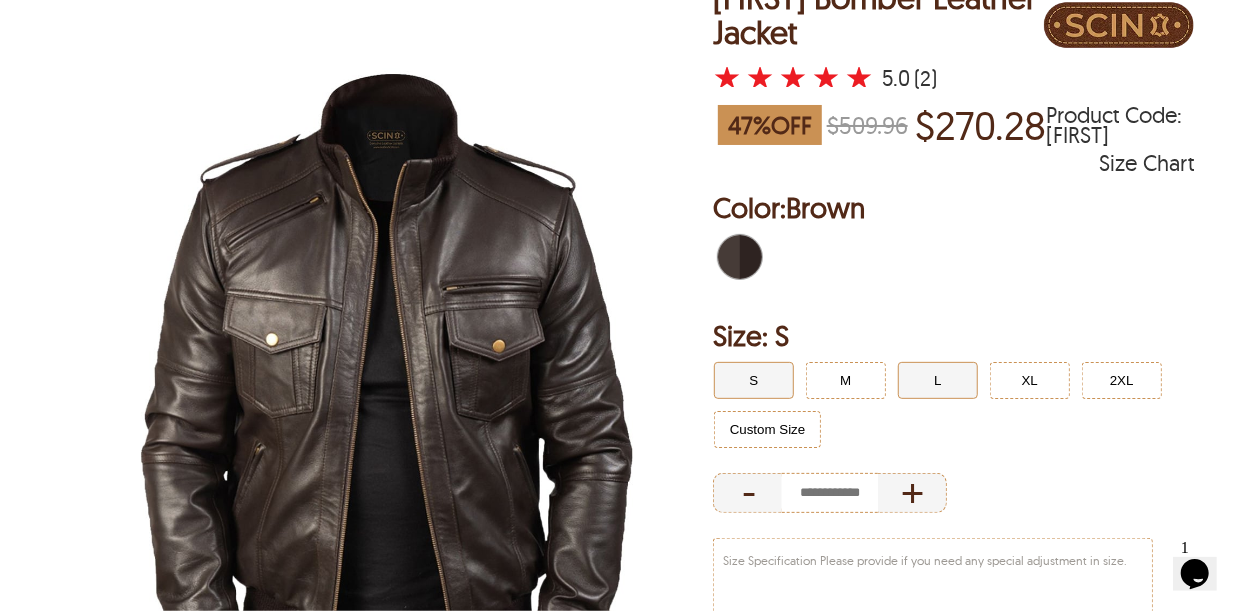 click on "L" at bounding box center (938, 380) 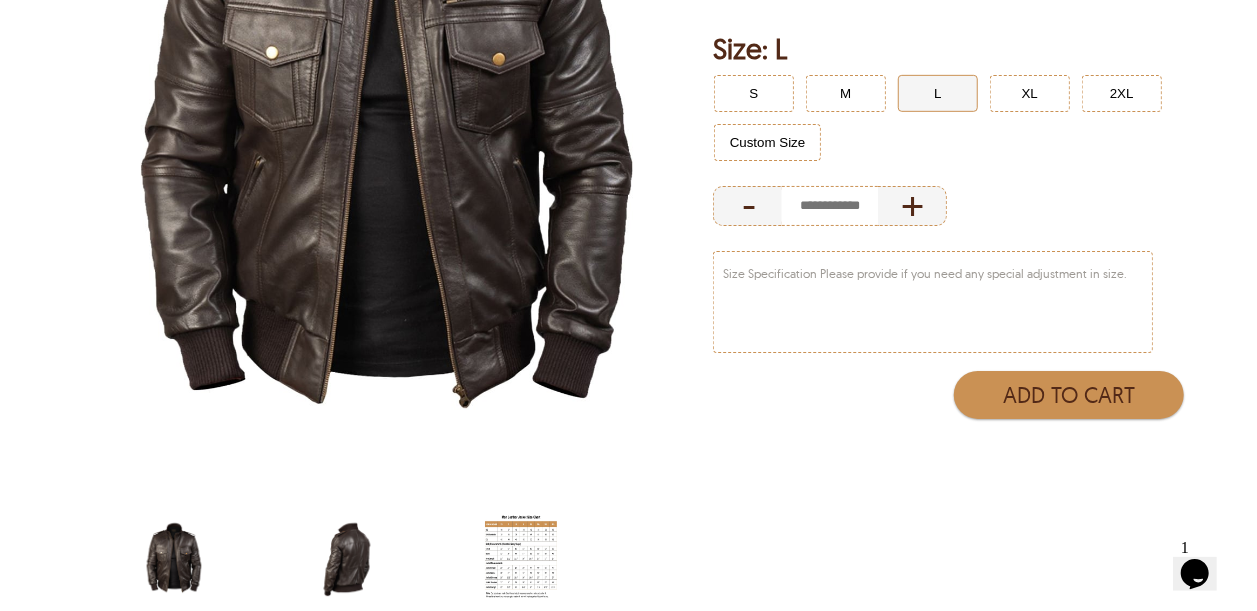 scroll, scrollTop: 600, scrollLeft: 0, axis: vertical 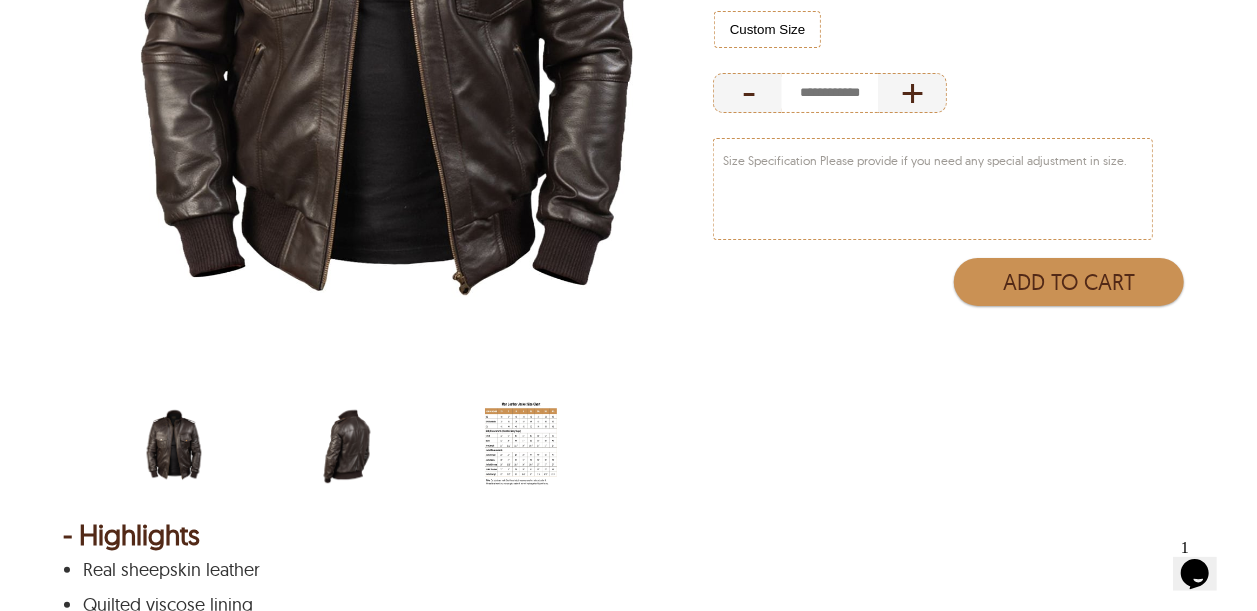 click at bounding box center (347, 445) 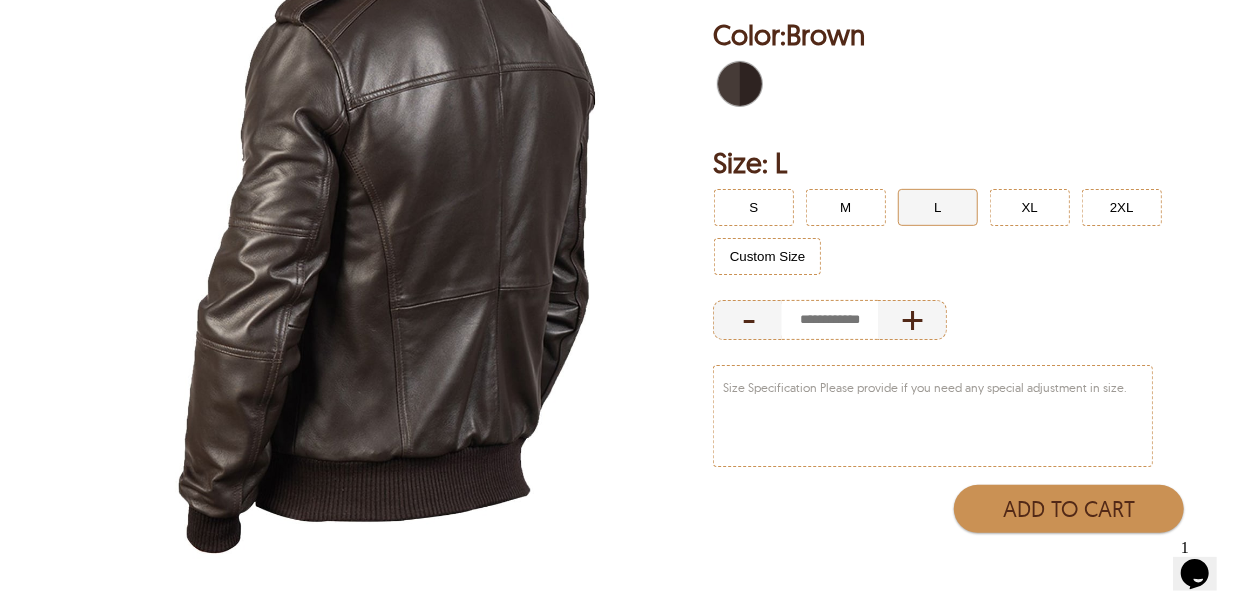 scroll, scrollTop: 500, scrollLeft: 0, axis: vertical 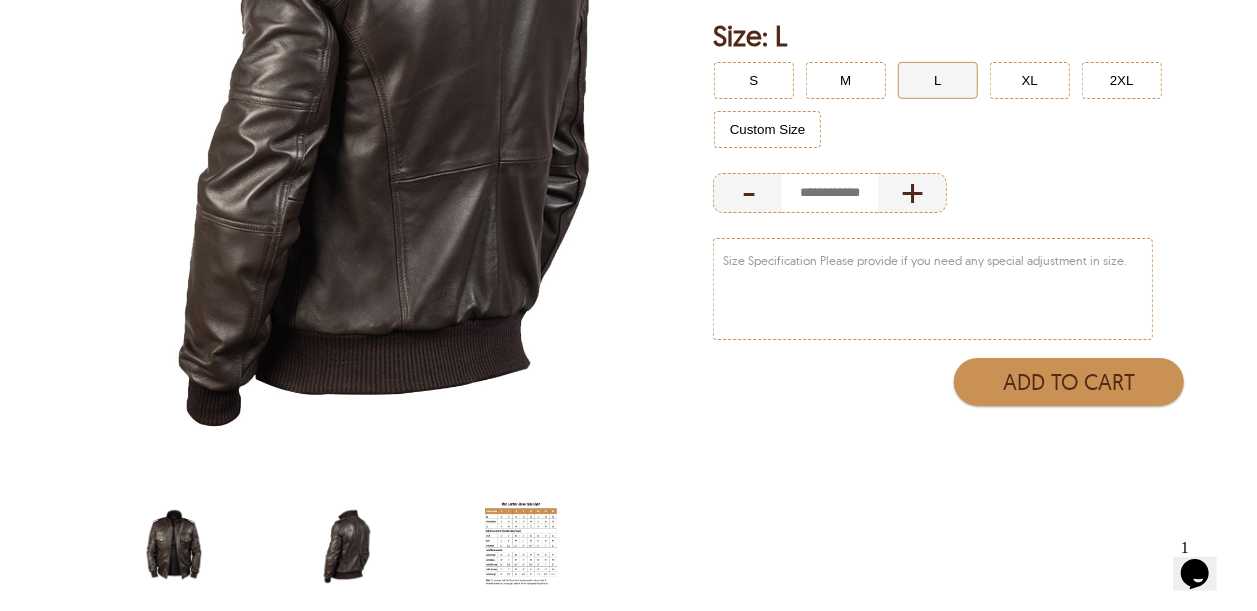 click at bounding box center (174, 545) 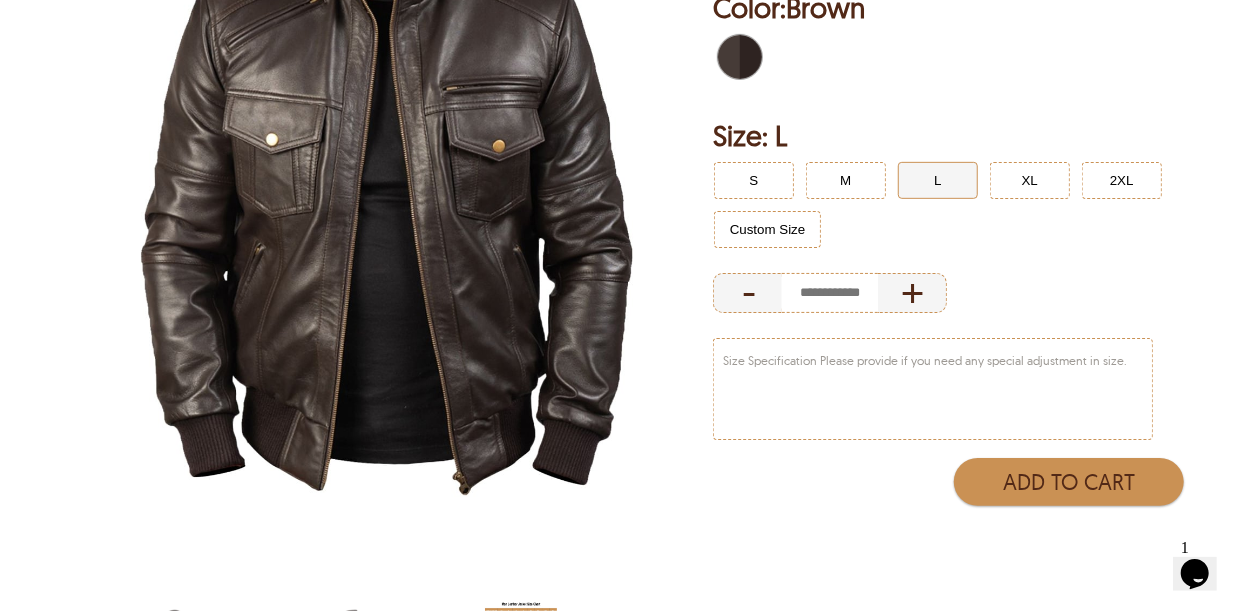 scroll, scrollTop: 300, scrollLeft: 0, axis: vertical 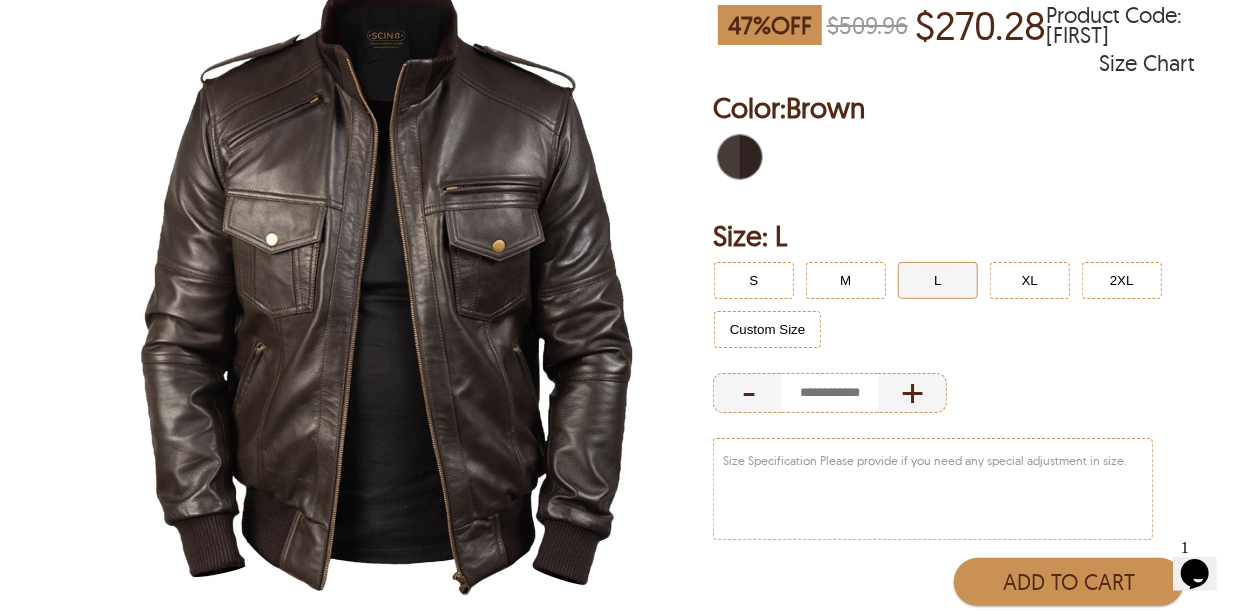 select on "********" 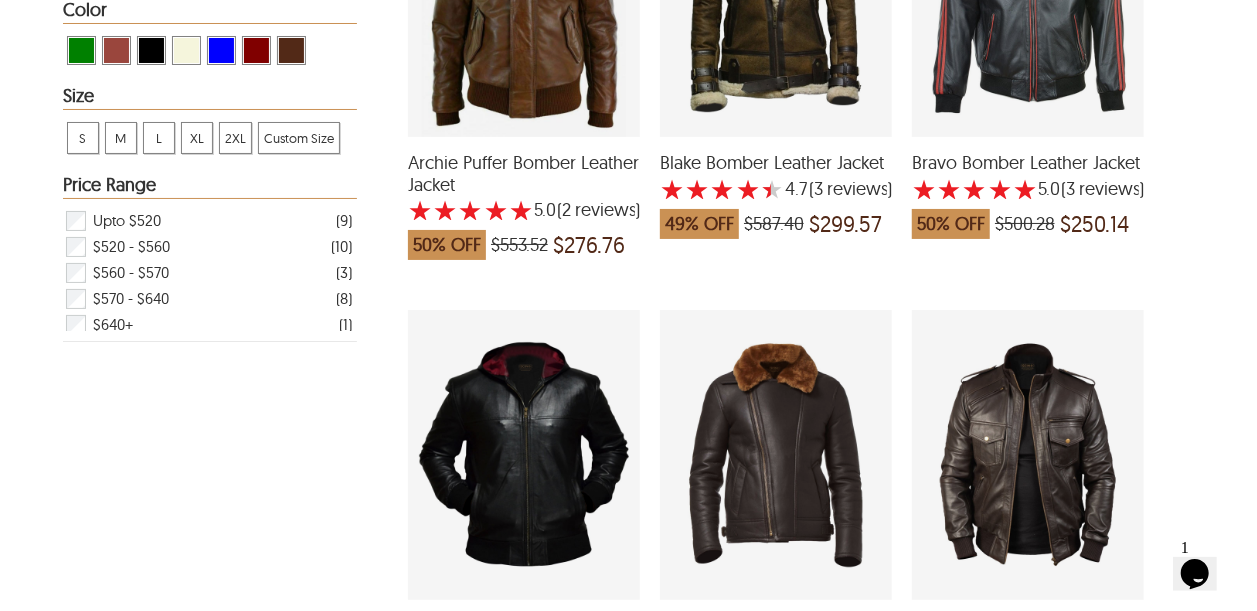 scroll, scrollTop: 822, scrollLeft: 0, axis: vertical 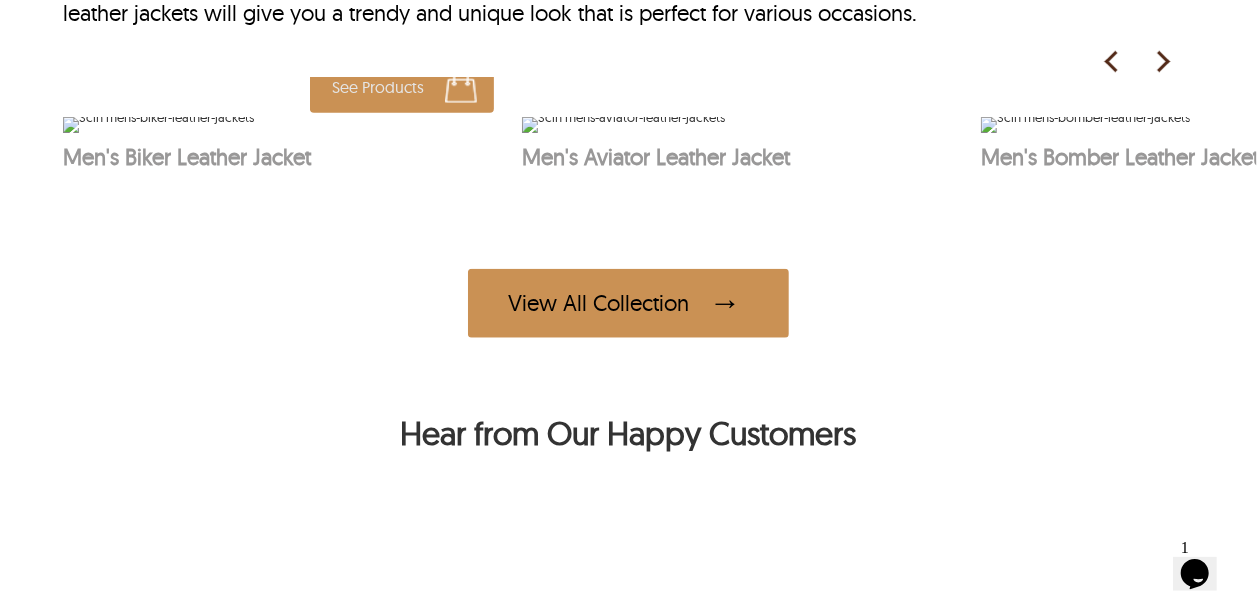 click at bounding box center [158, 125] 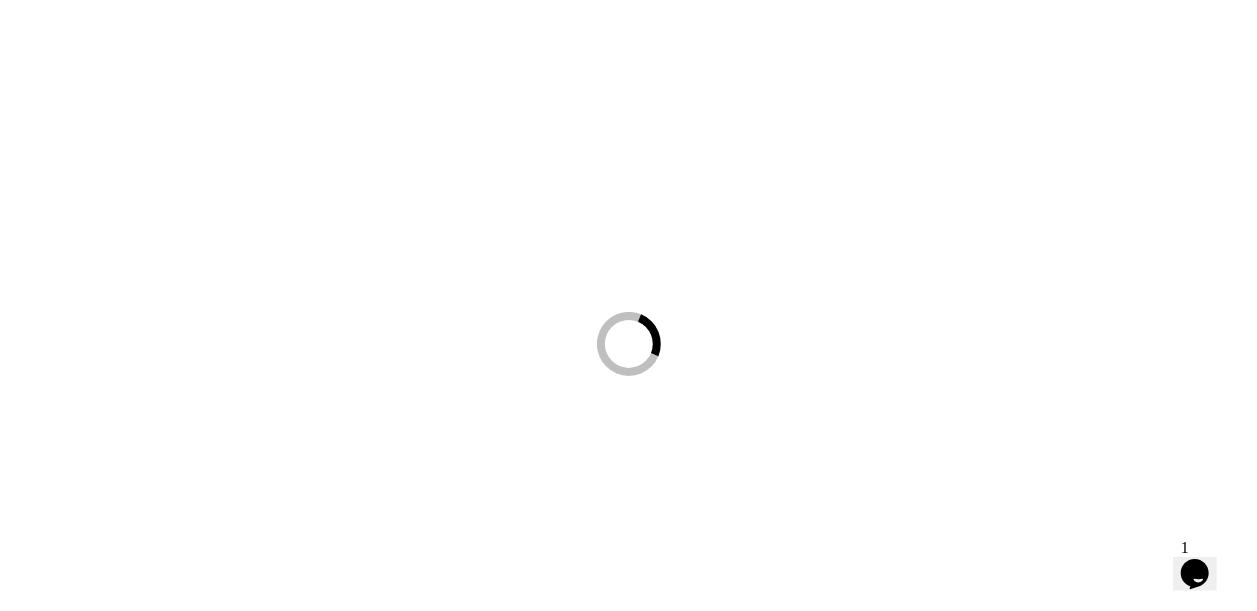scroll, scrollTop: 0, scrollLeft: 0, axis: both 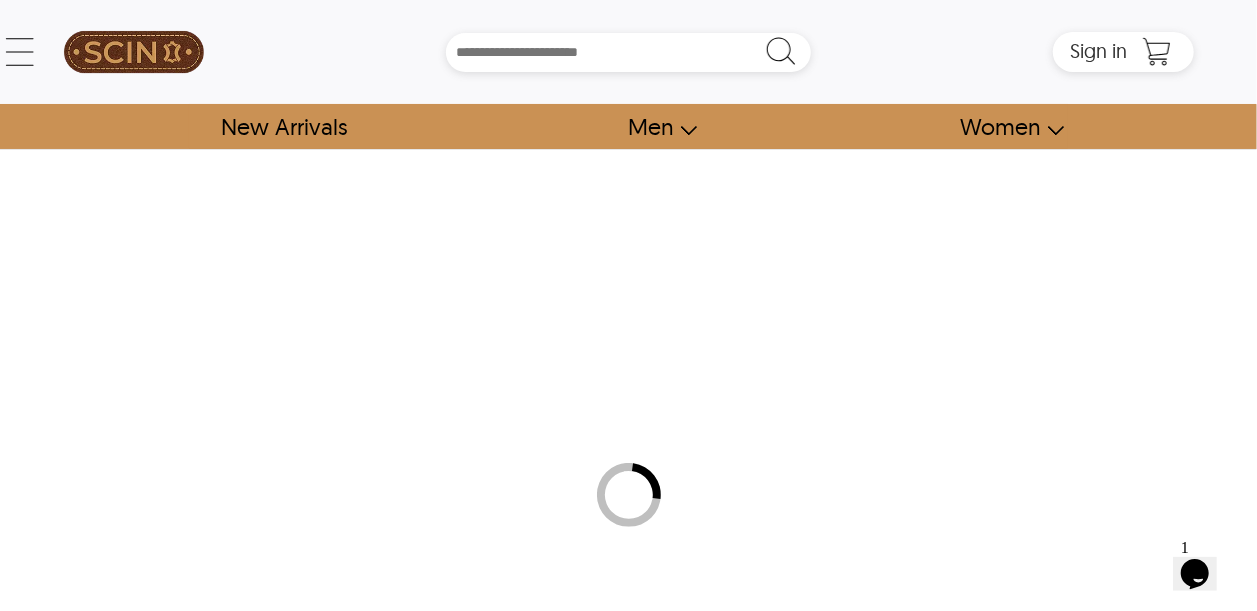 select on "********" 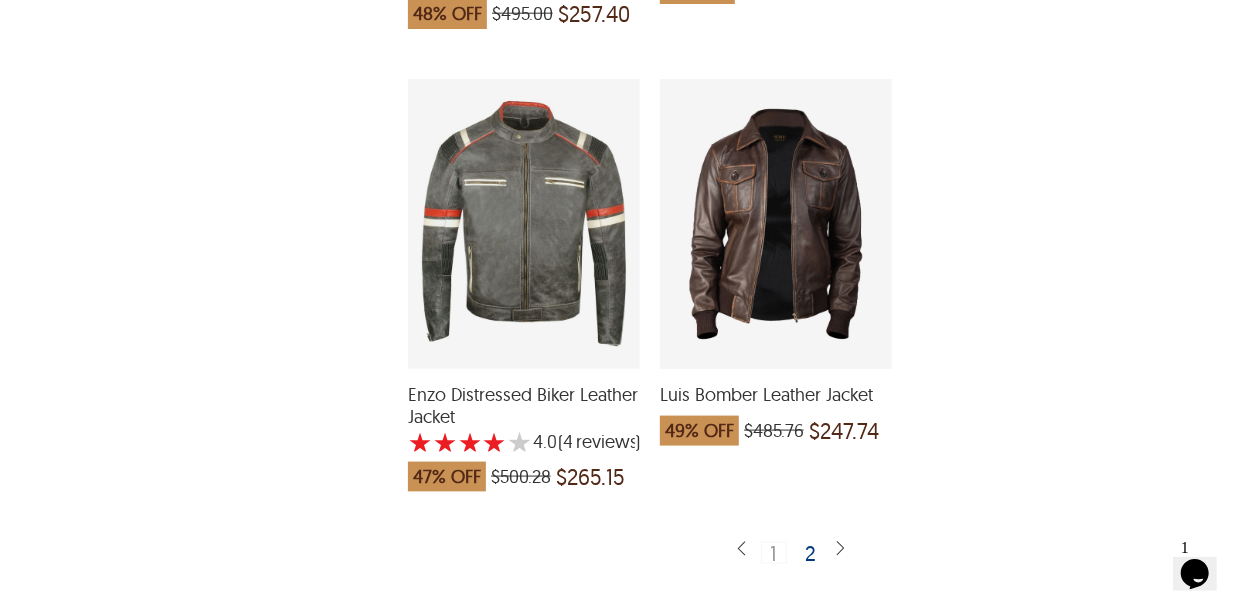 scroll, scrollTop: 5125, scrollLeft: 0, axis: vertical 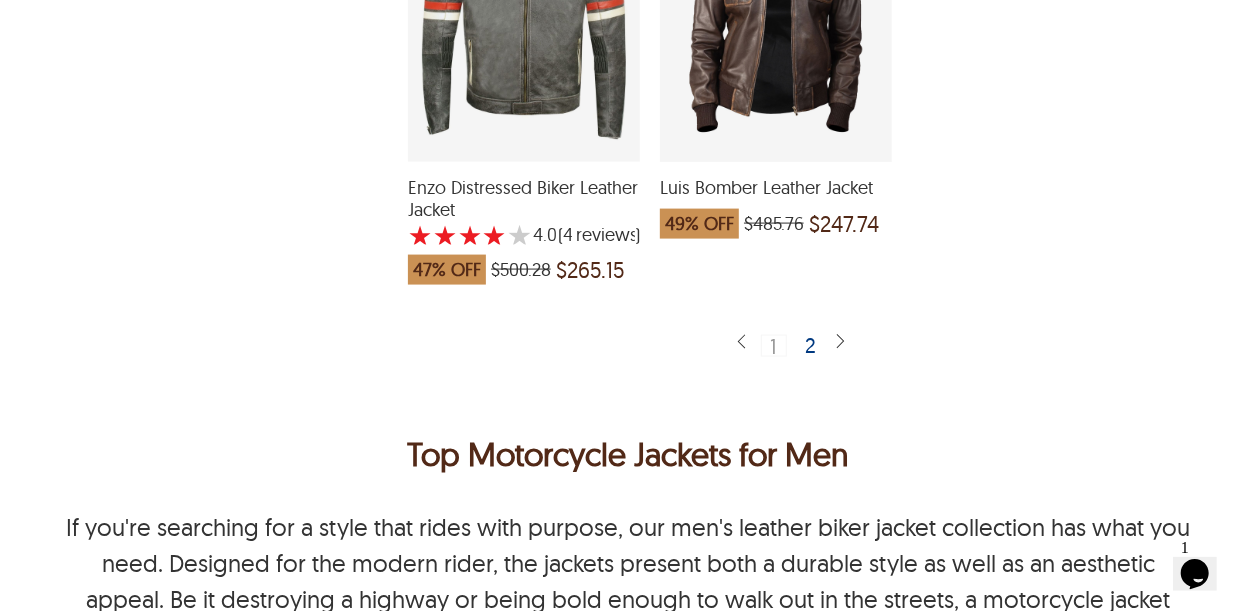 click on "2" at bounding box center (812, 345) 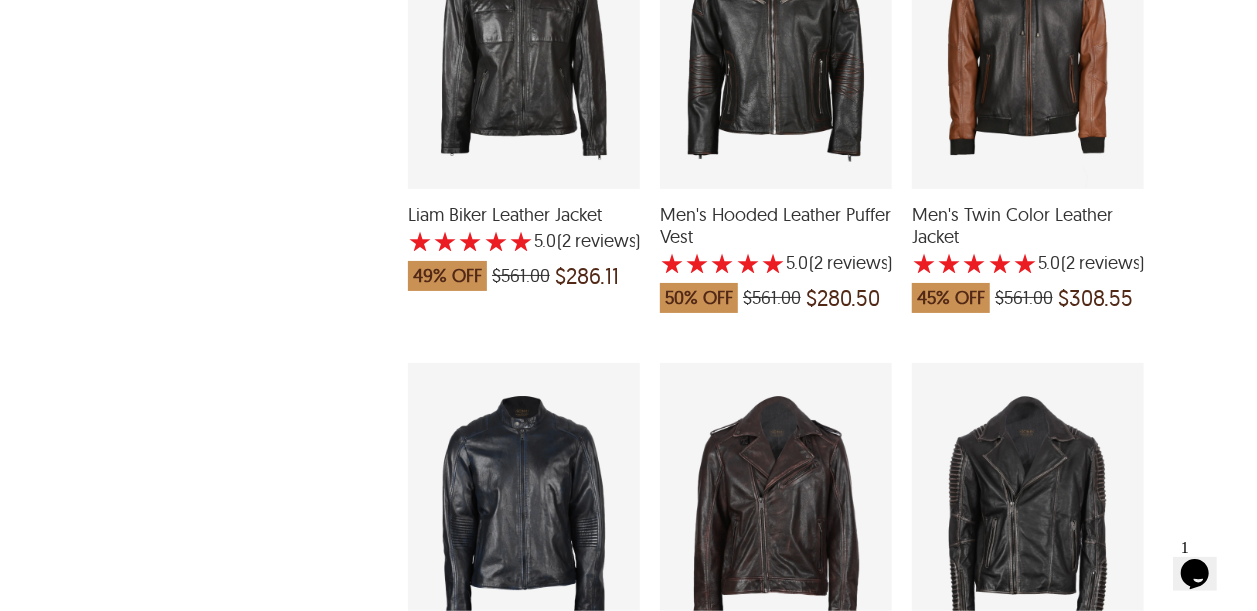 scroll, scrollTop: 3100, scrollLeft: 0, axis: vertical 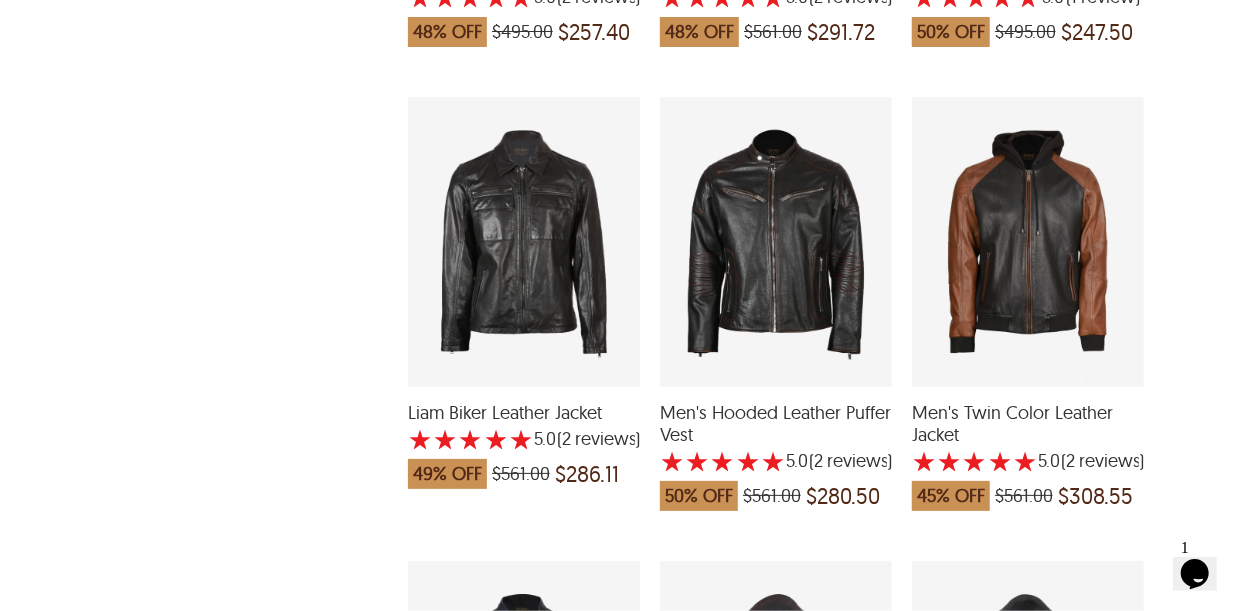 click at bounding box center [524, 242] 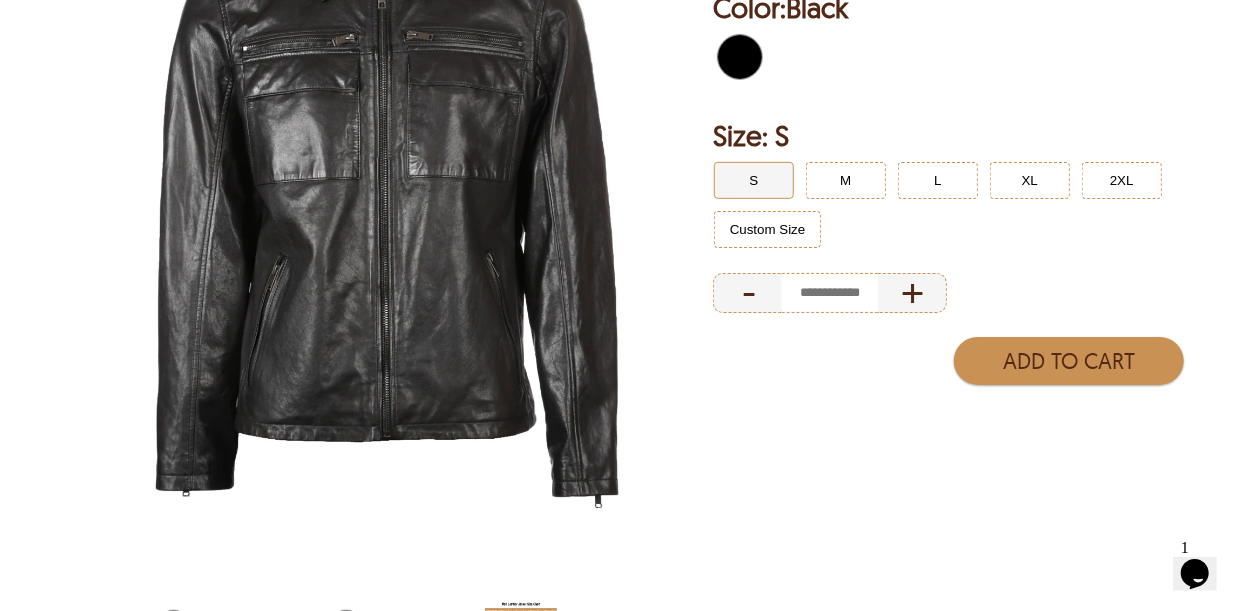 scroll, scrollTop: 500, scrollLeft: 0, axis: vertical 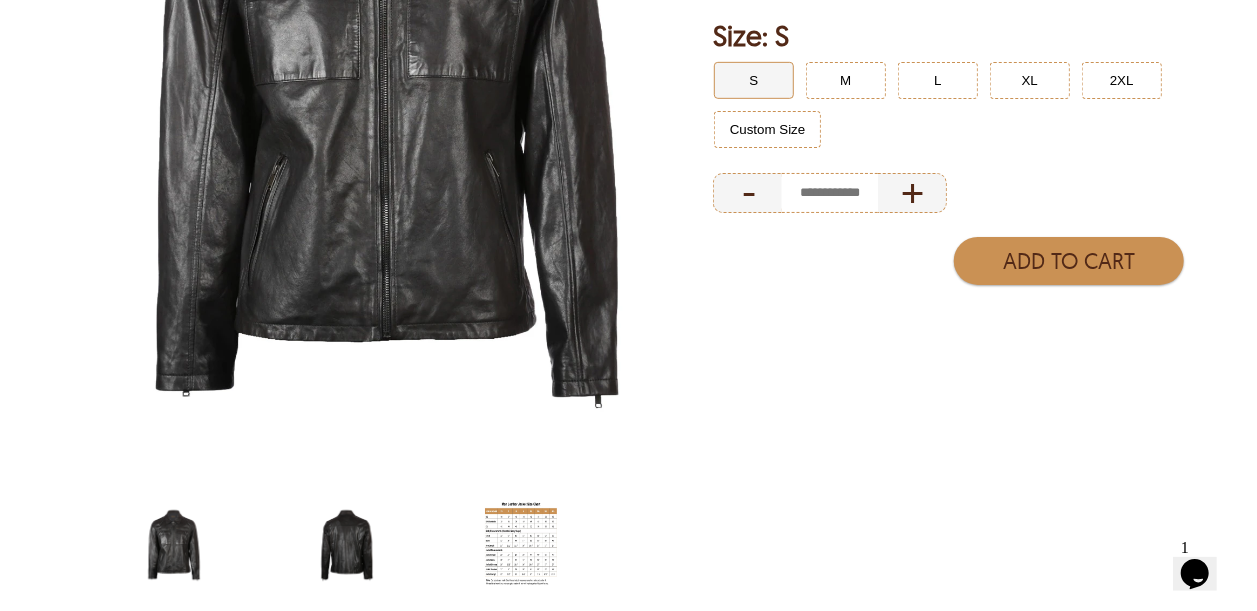 click at bounding box center (347, 545) 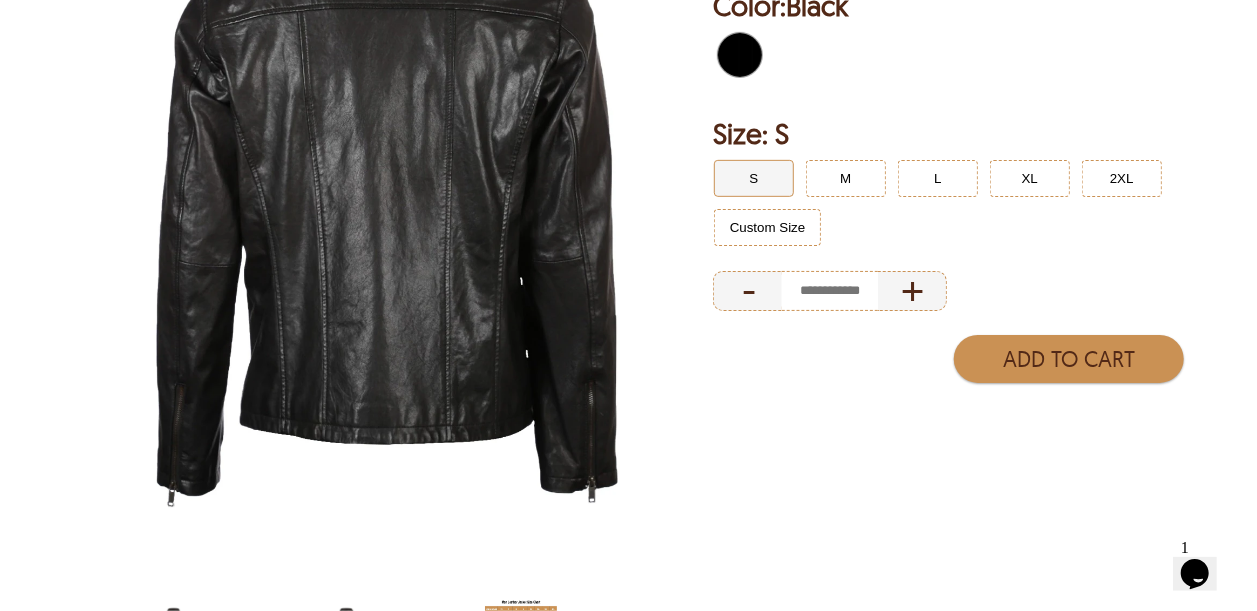 scroll, scrollTop: 300, scrollLeft: 0, axis: vertical 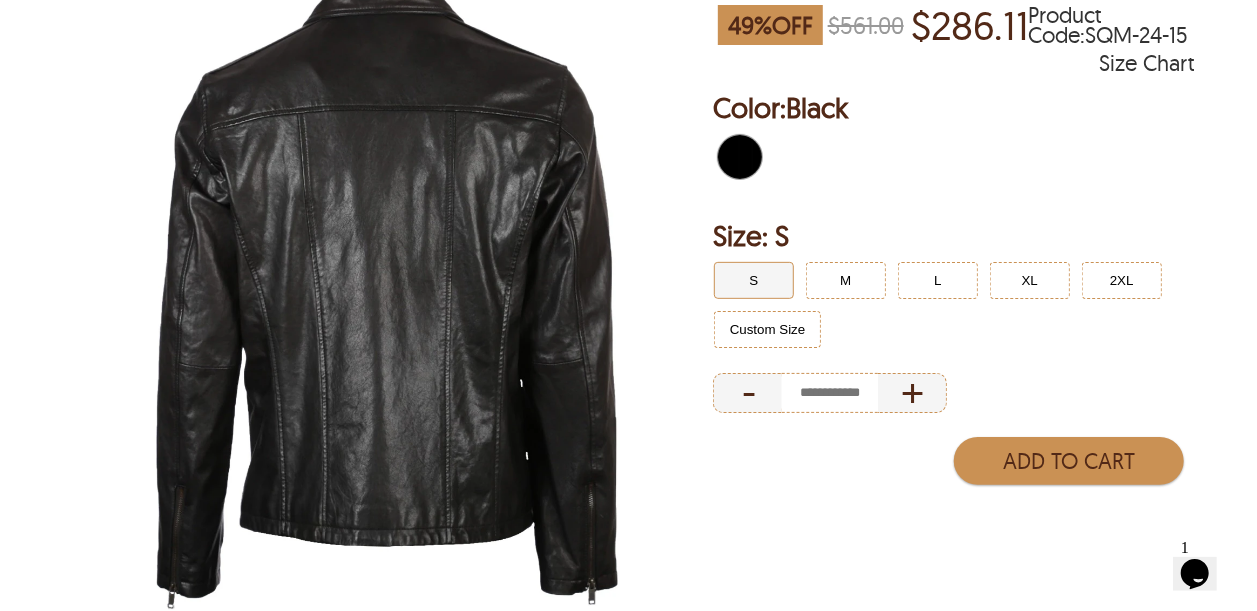 select on "********" 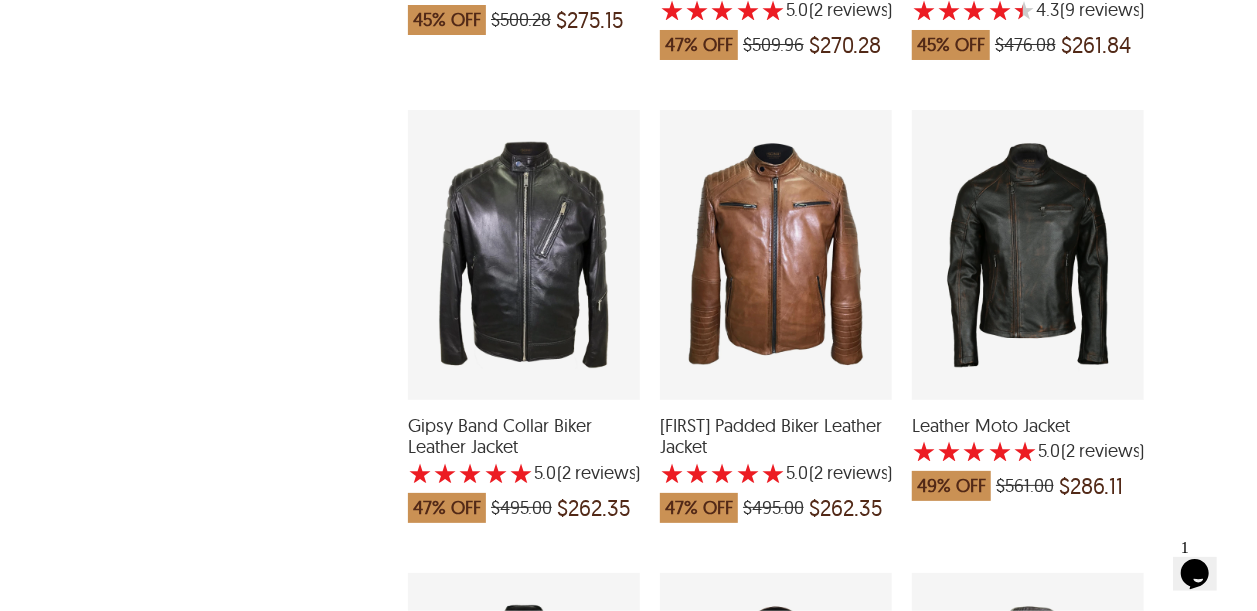 scroll, scrollTop: 3100, scrollLeft: 0, axis: vertical 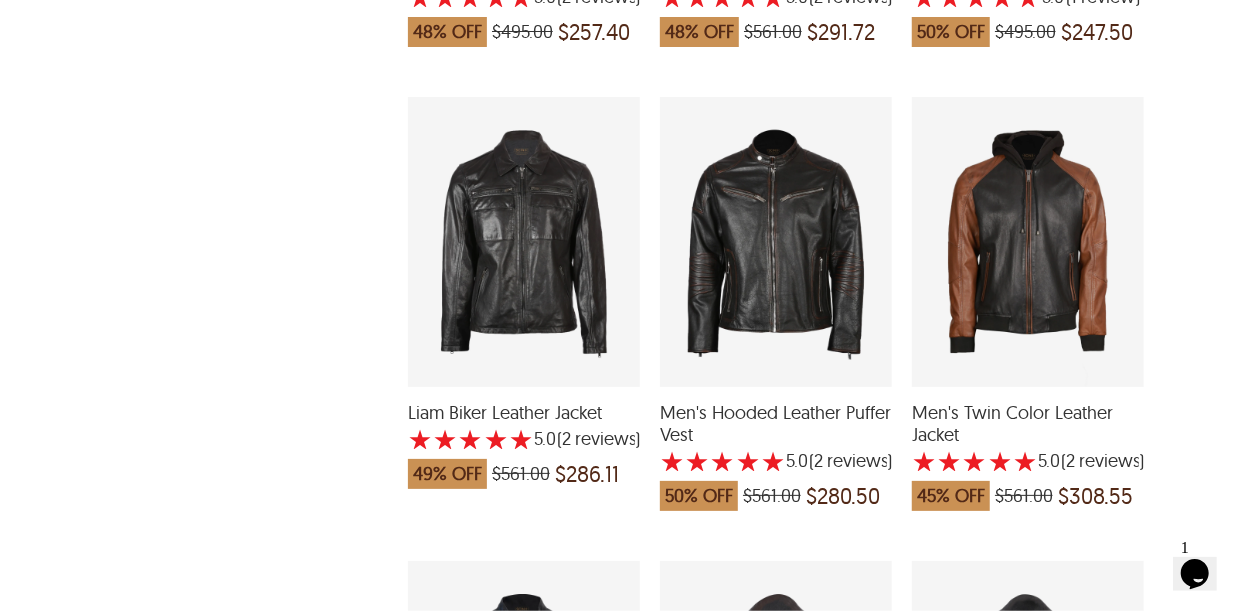 click at bounding box center [776, 242] 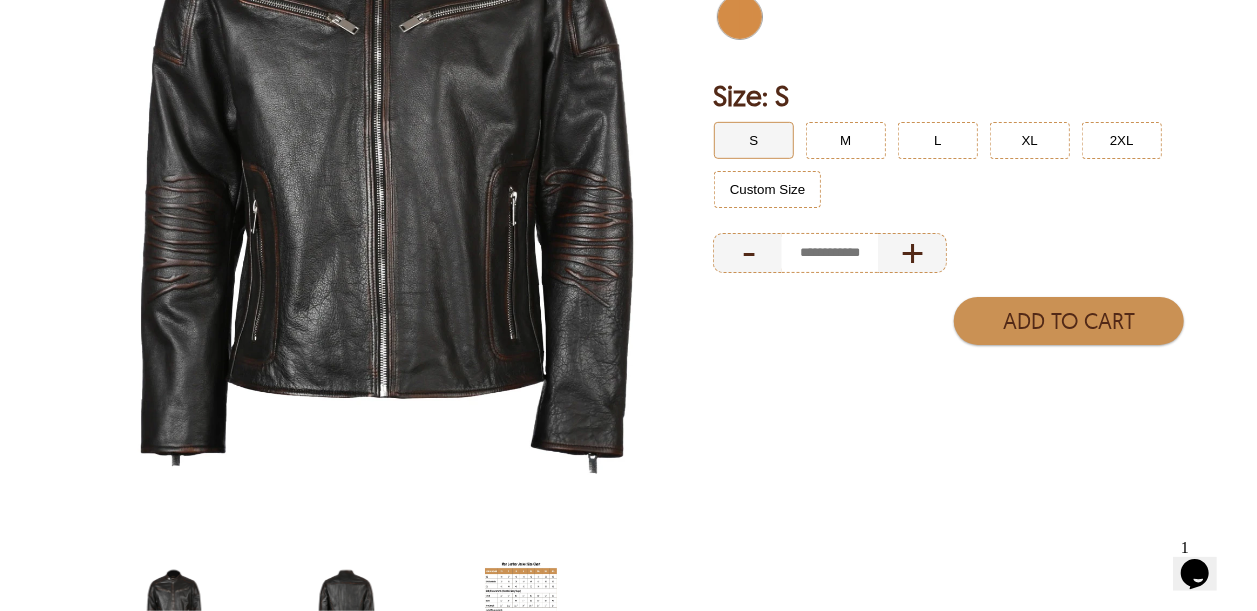 scroll, scrollTop: 700, scrollLeft: 0, axis: vertical 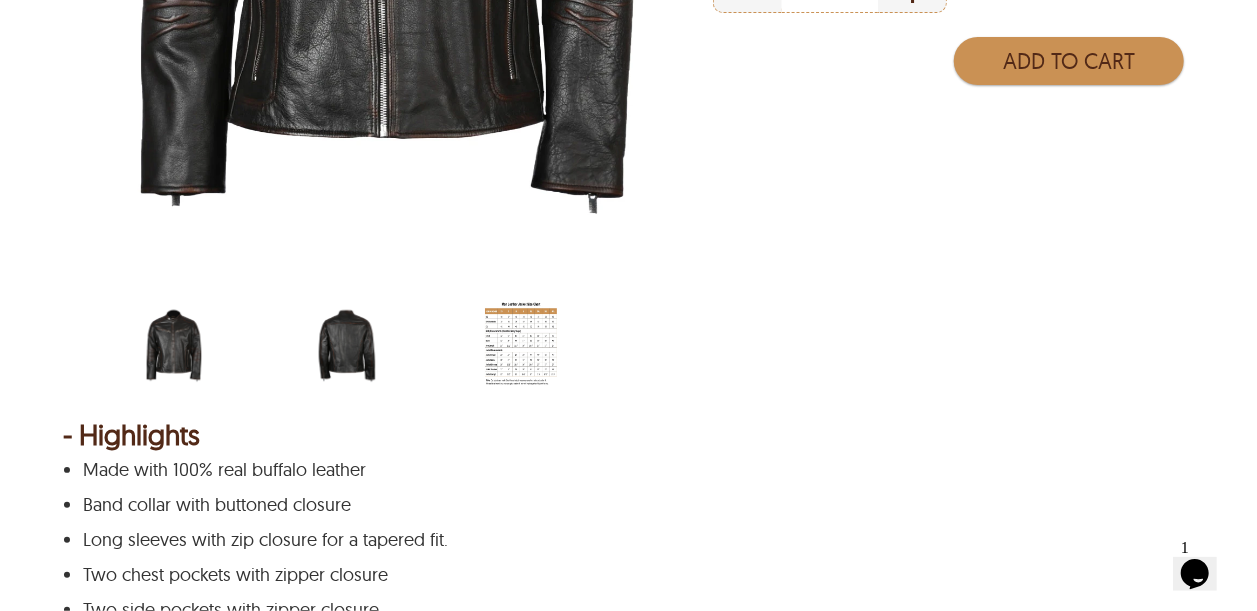 click at bounding box center (347, 345) 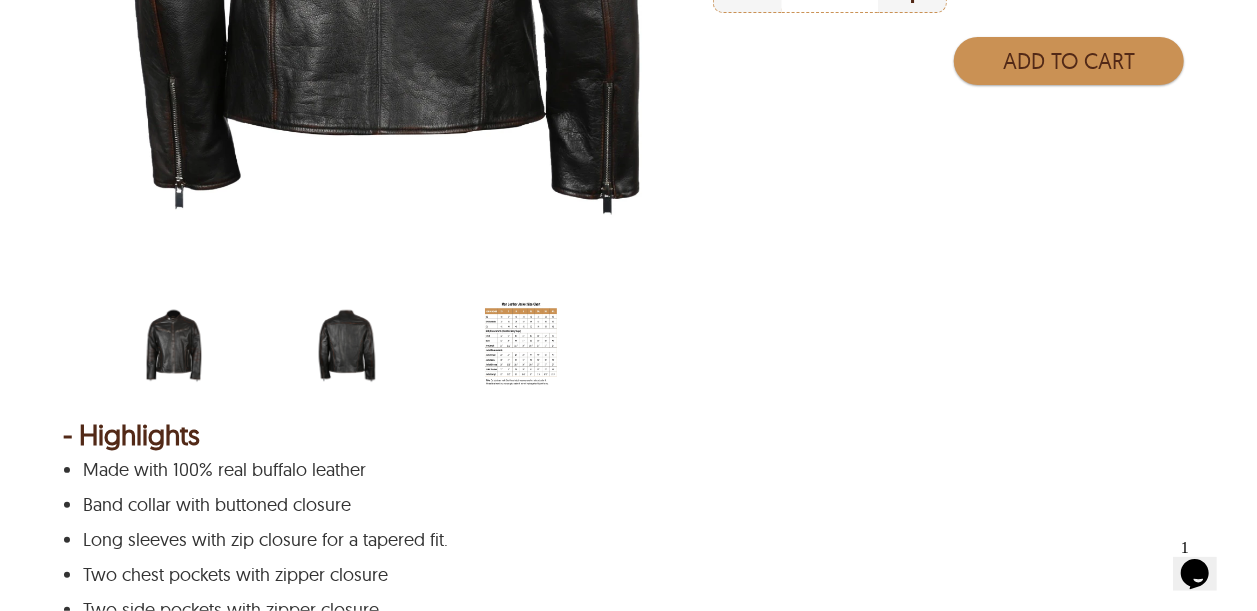 click at bounding box center [347, 345] 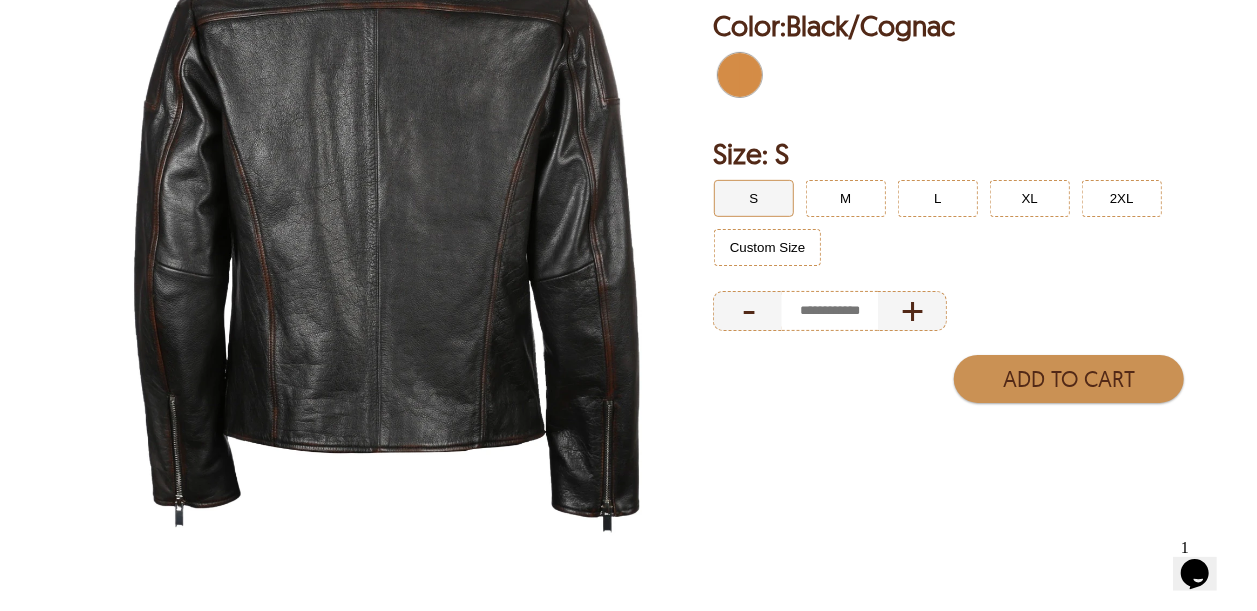 scroll, scrollTop: 300, scrollLeft: 0, axis: vertical 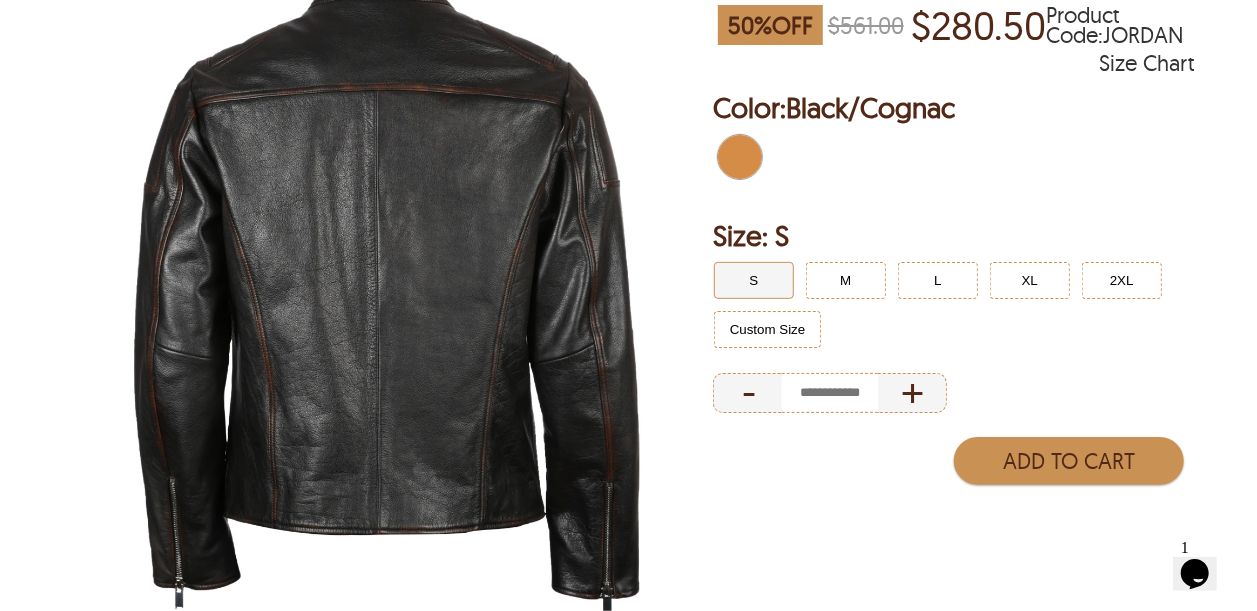 select on "********" 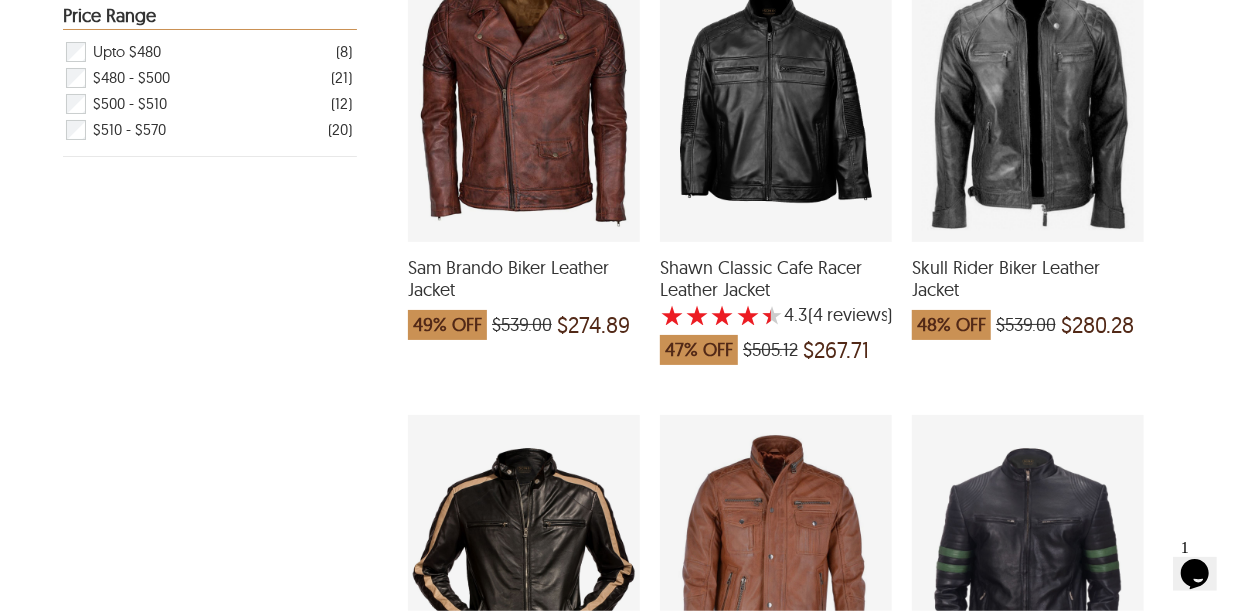 scroll, scrollTop: 0, scrollLeft: 0, axis: both 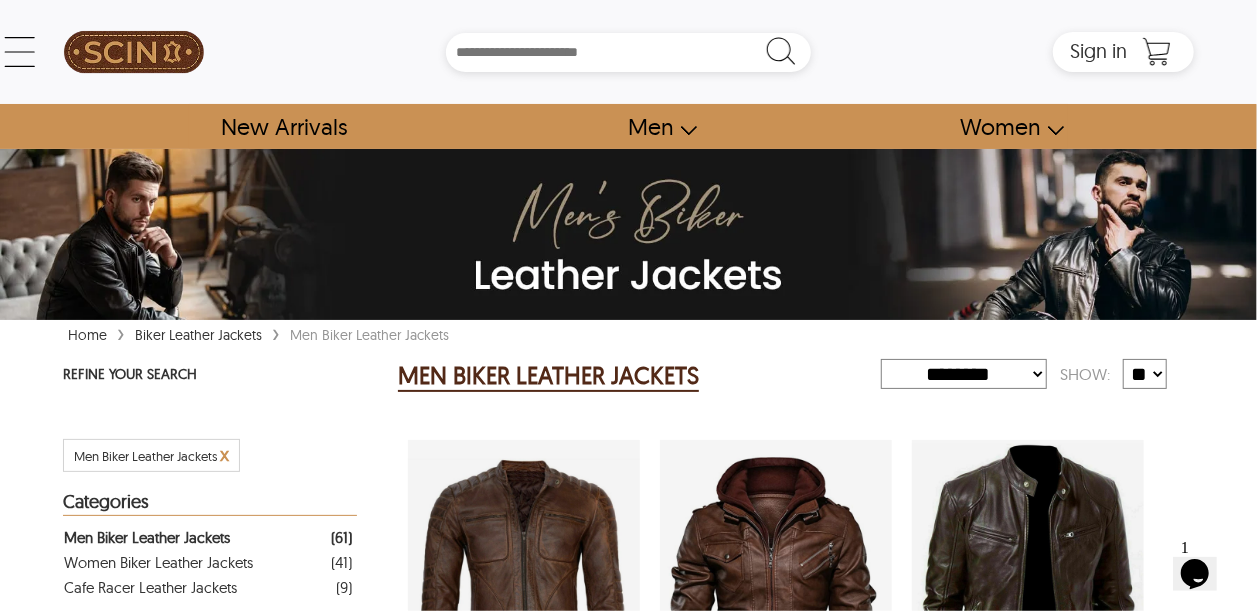 click on "← Menu New Arrivals Men Leather Jackets Aviator Leather Jackets Bomber Leather Jackets Biker Leather Jackets Cafe Racer Leather Jackets Leather Puffer Jackets Varsity Leather Jackets Oversized Leather Jackets Shearling Leather Jackets Leather Vests Leather Shirts Women Leather Jackets Aviator Leather Jackets Bomber Leather Jackets Biker Leather Jackets Cafe Racer Leather Jackets Leather Puffer Jackets Varsity Leather Jackets Oversized Leather Jackets Shearling Leather Jackets Leather Vests Leather Shirts Leather Coats & Blazers Shop Custom Leather Jackets Custom Aviator Leather Jackets Custom Bomber Leather Jackets Custom Biker Leather Jackets Custom Shearling Leather Jackets Custom Leather Coats & Blazers Custom Leather Vests Corporate Gifts  Leather Wallets Leather Portfolios Leather Passport Holders Leather Bags Leather Backpacks Leather Handbags Leather Duffle Bags Leather Crossbody Bags Leather Toiletry Bags Coupons & Specials SCIN Brand  About Us  SCIN Affiliate Program SCIN Reseller Program  Help" at bounding box center (628, 52) 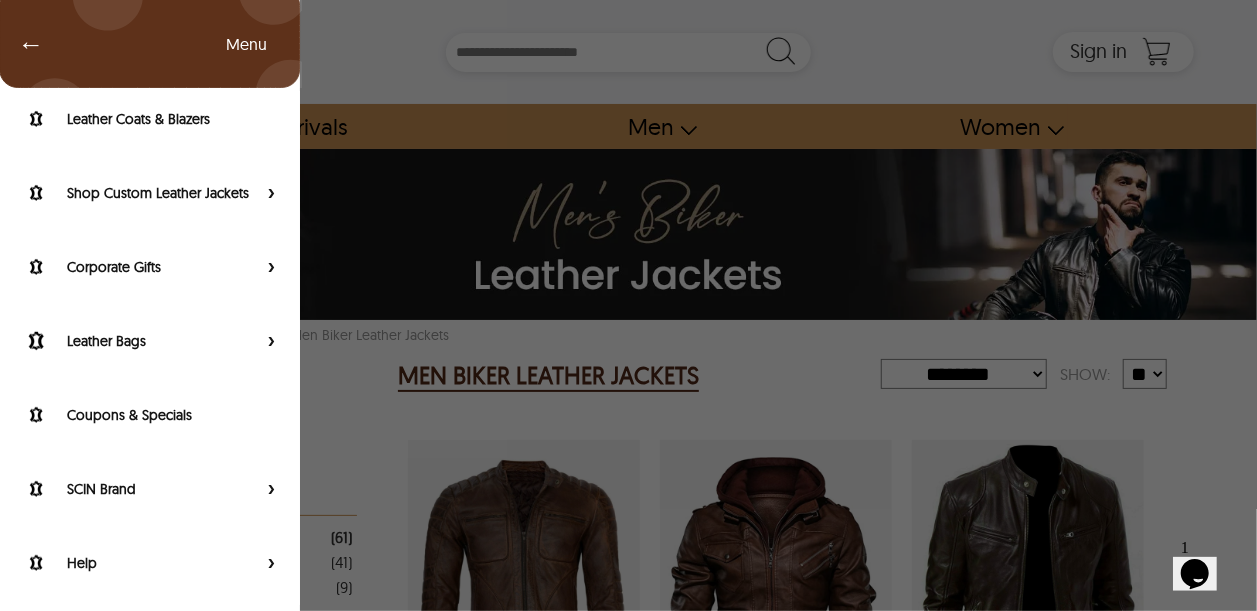 scroll, scrollTop: 284, scrollLeft: 0, axis: vertical 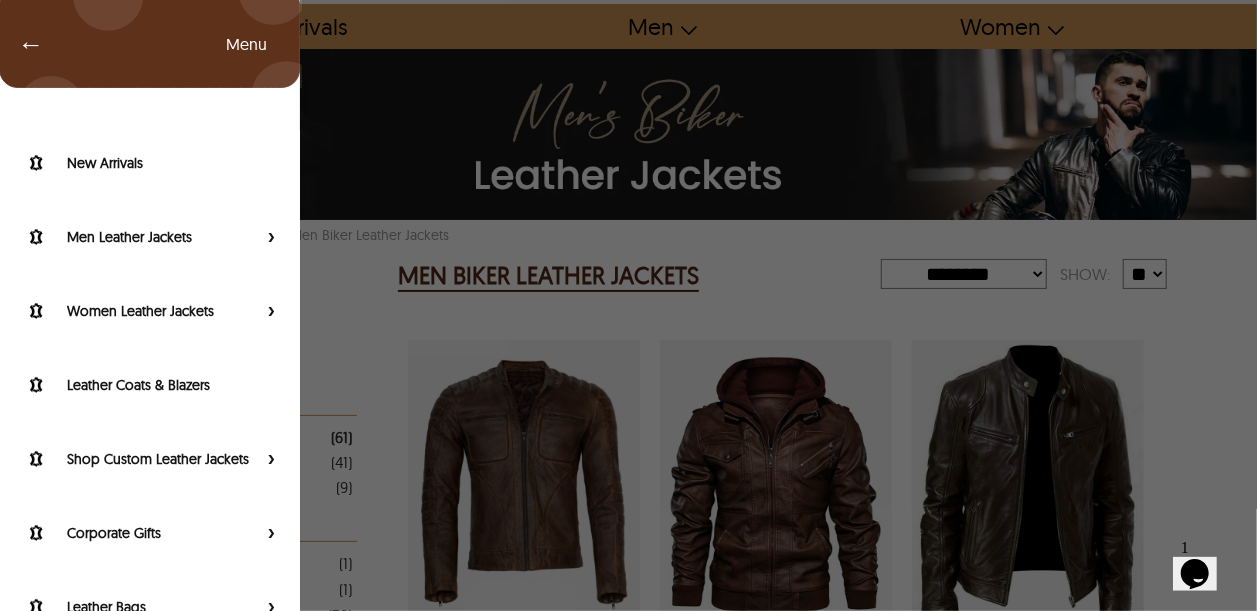 click on "←" at bounding box center (21, 44) 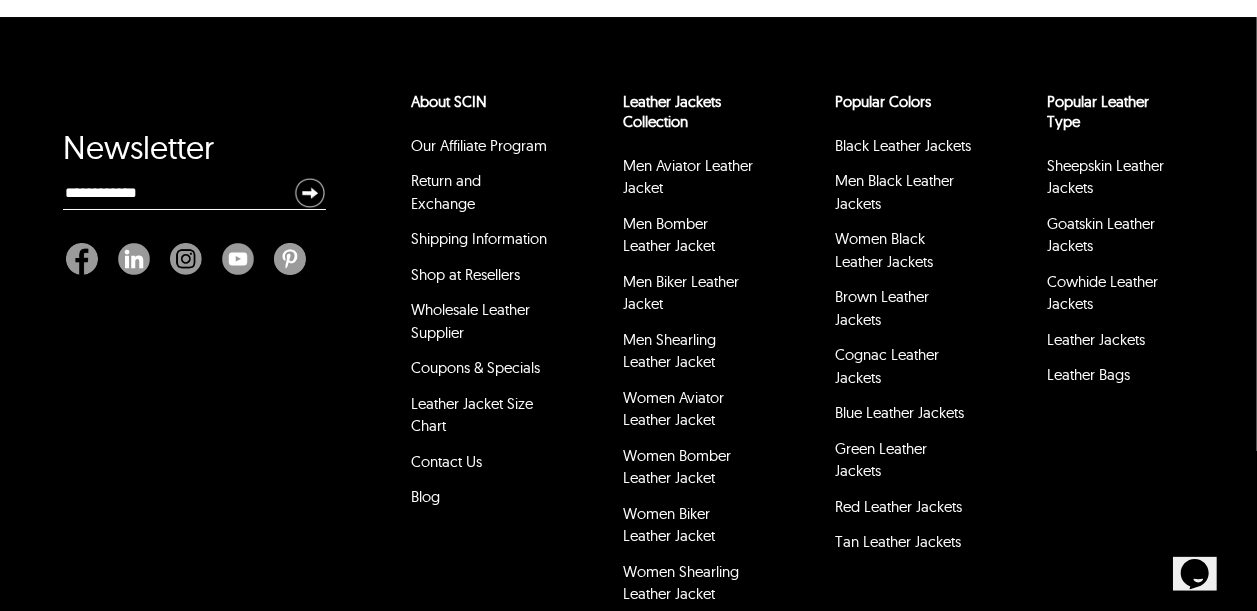 scroll, scrollTop: 7410, scrollLeft: 0, axis: vertical 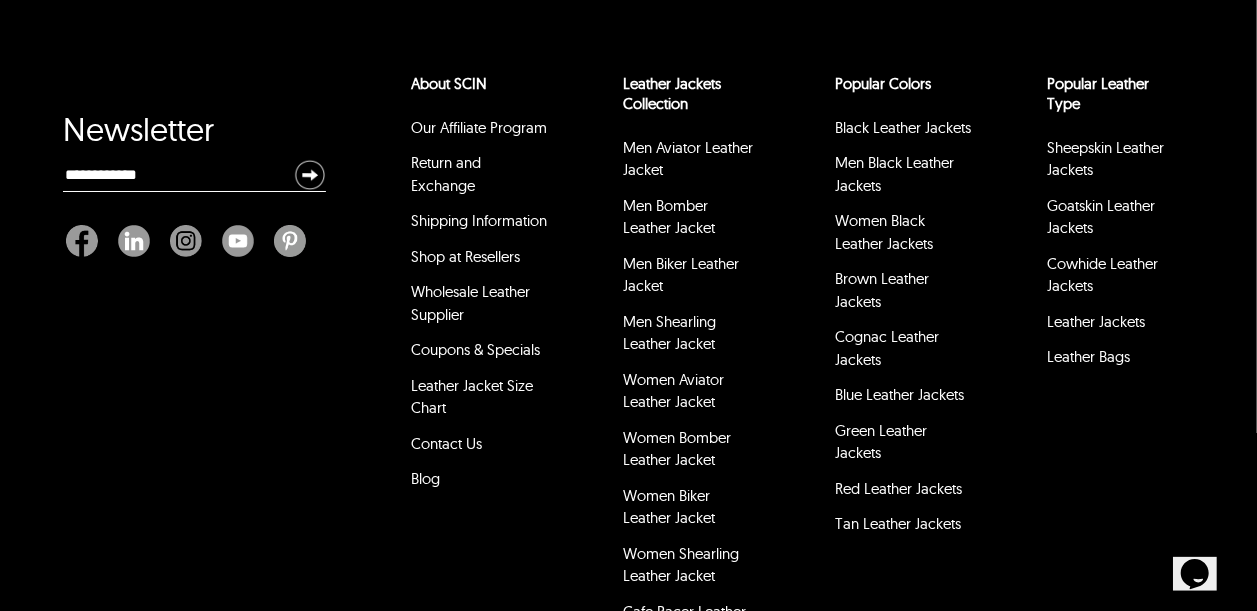drag, startPoint x: 1270, startPoint y: 30, endPoint x: 9, endPoint y: 32, distance: 1261.0016 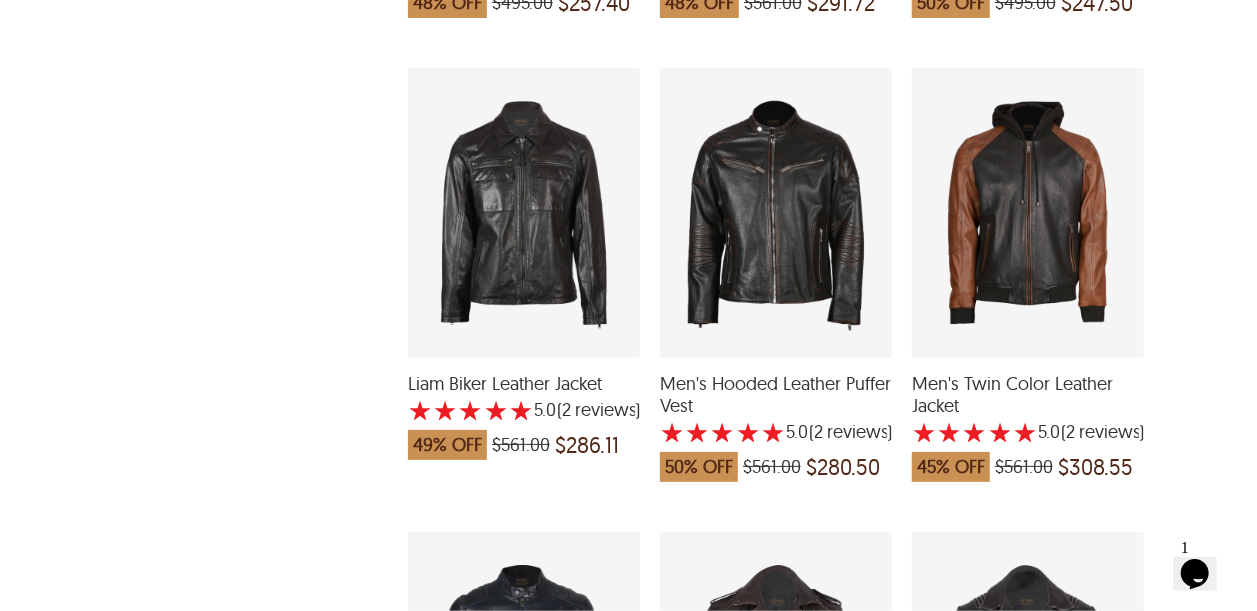 scroll, scrollTop: 3116, scrollLeft: 0, axis: vertical 